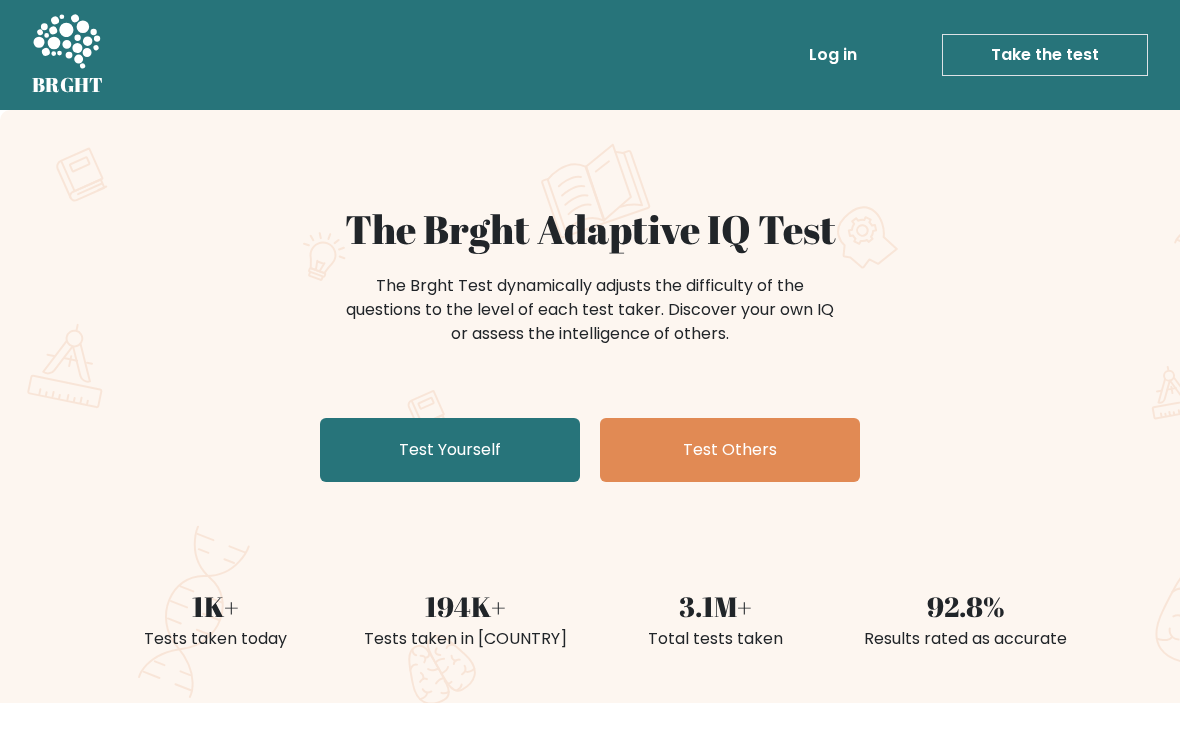 scroll, scrollTop: 0, scrollLeft: 0, axis: both 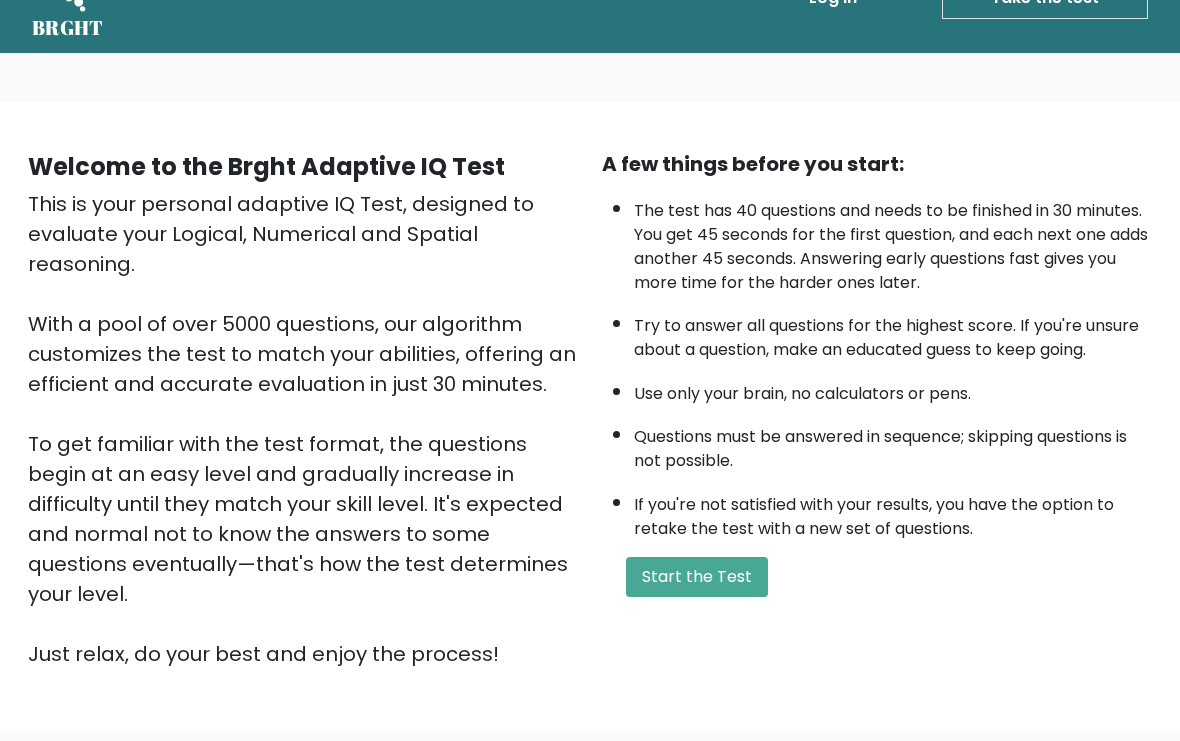 click on "Start the Test" at bounding box center (697, 577) 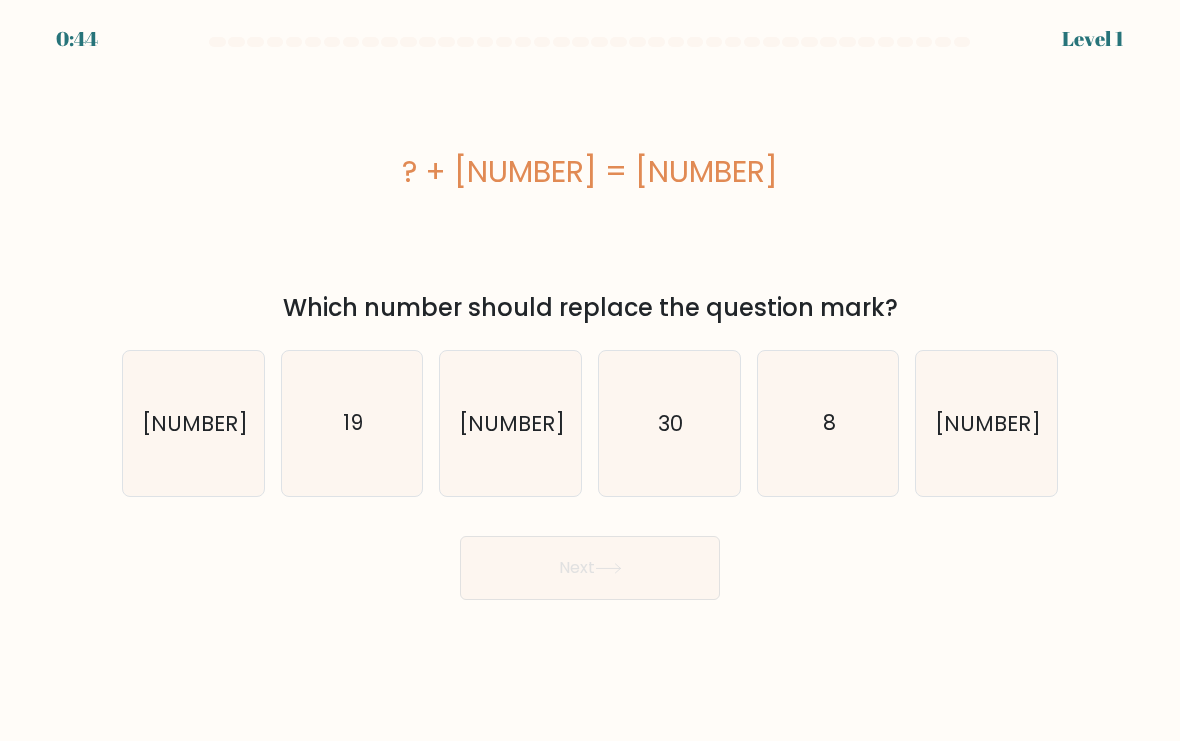 scroll, scrollTop: 0, scrollLeft: 0, axis: both 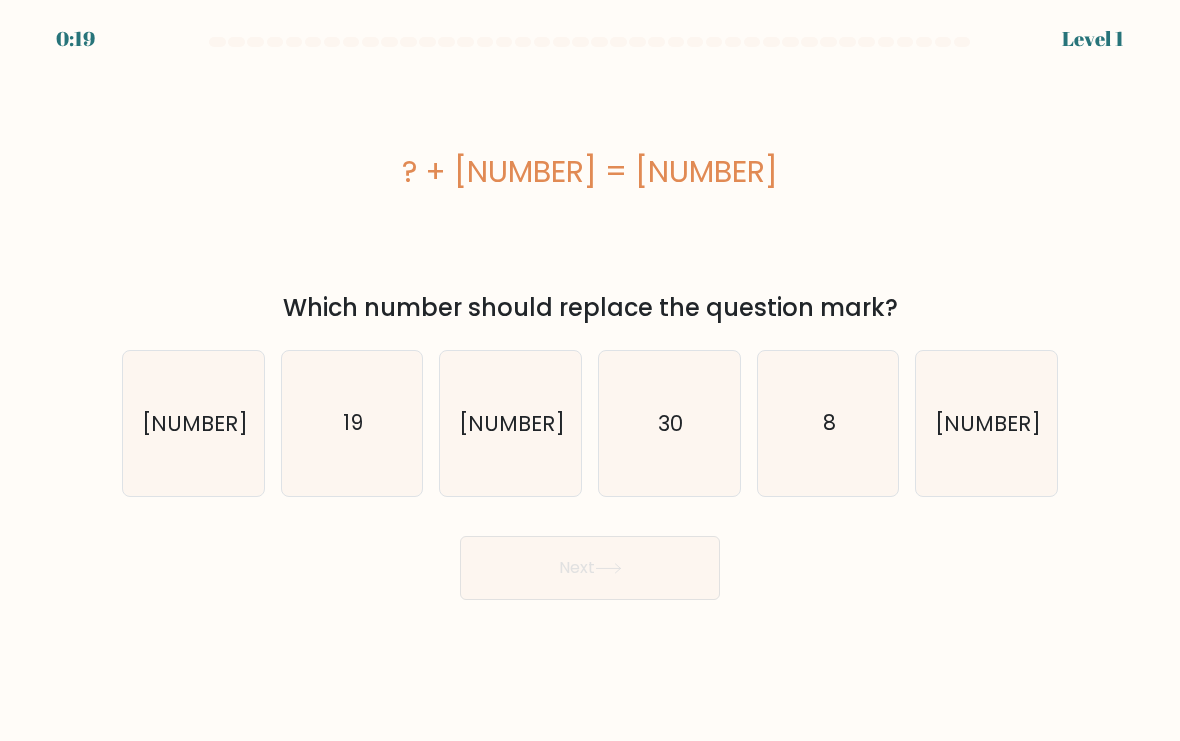 click on "19" at bounding box center (352, 423) 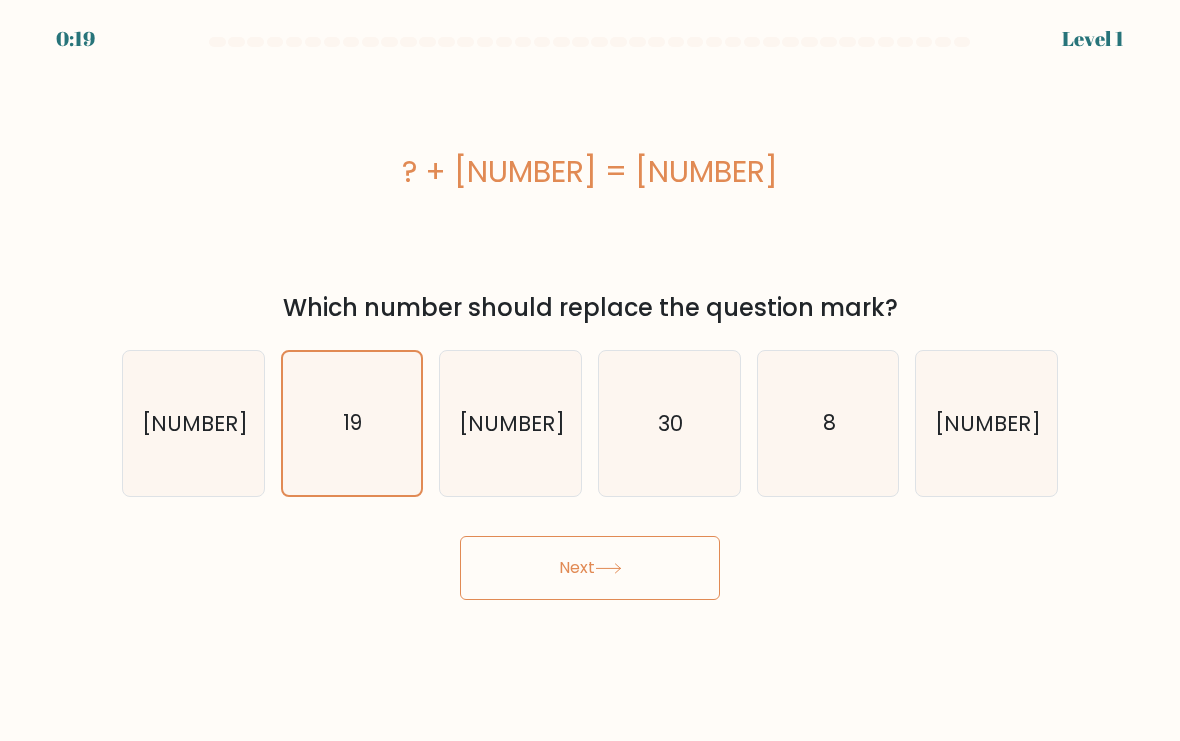 click on "Next" at bounding box center (590, 568) 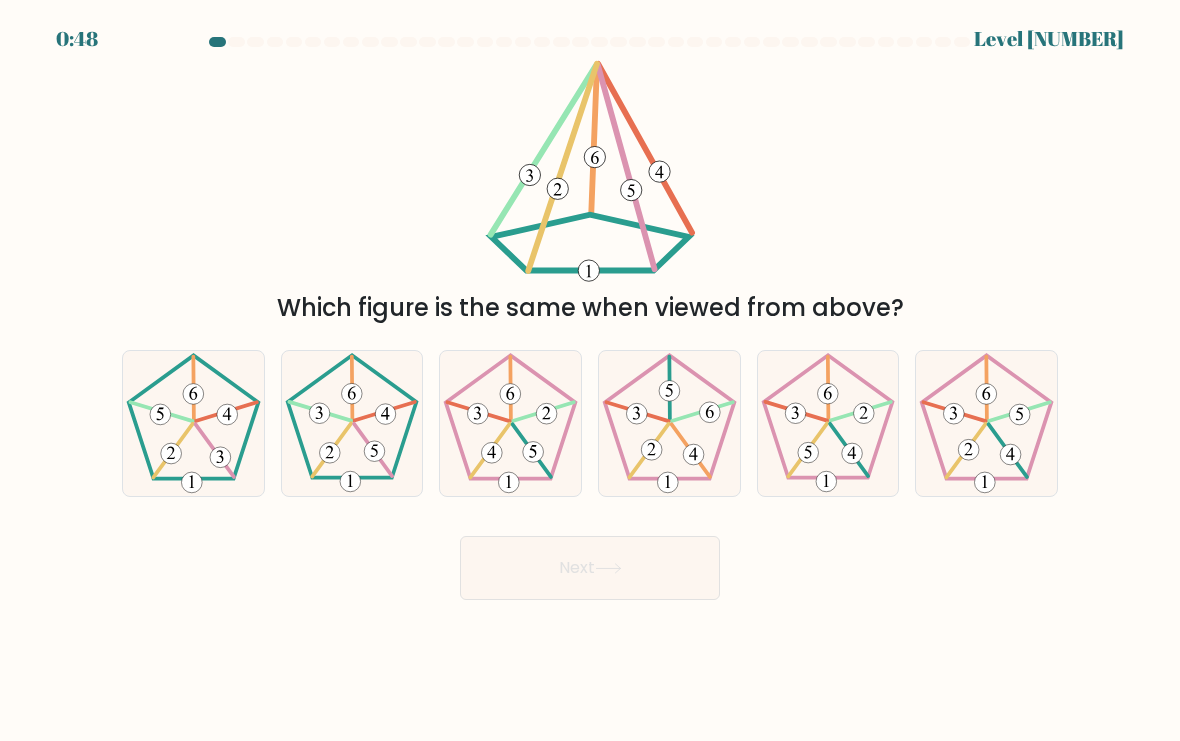 click at bounding box center [352, 423] 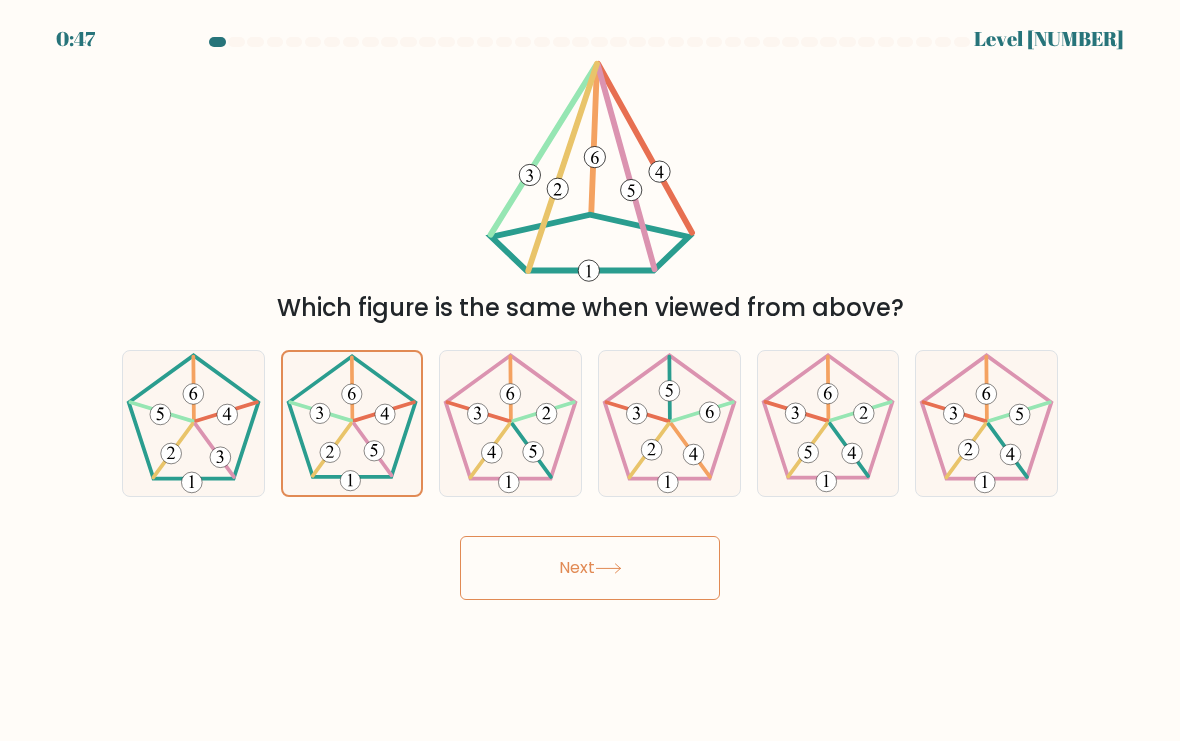 click on "Next" at bounding box center [590, 568] 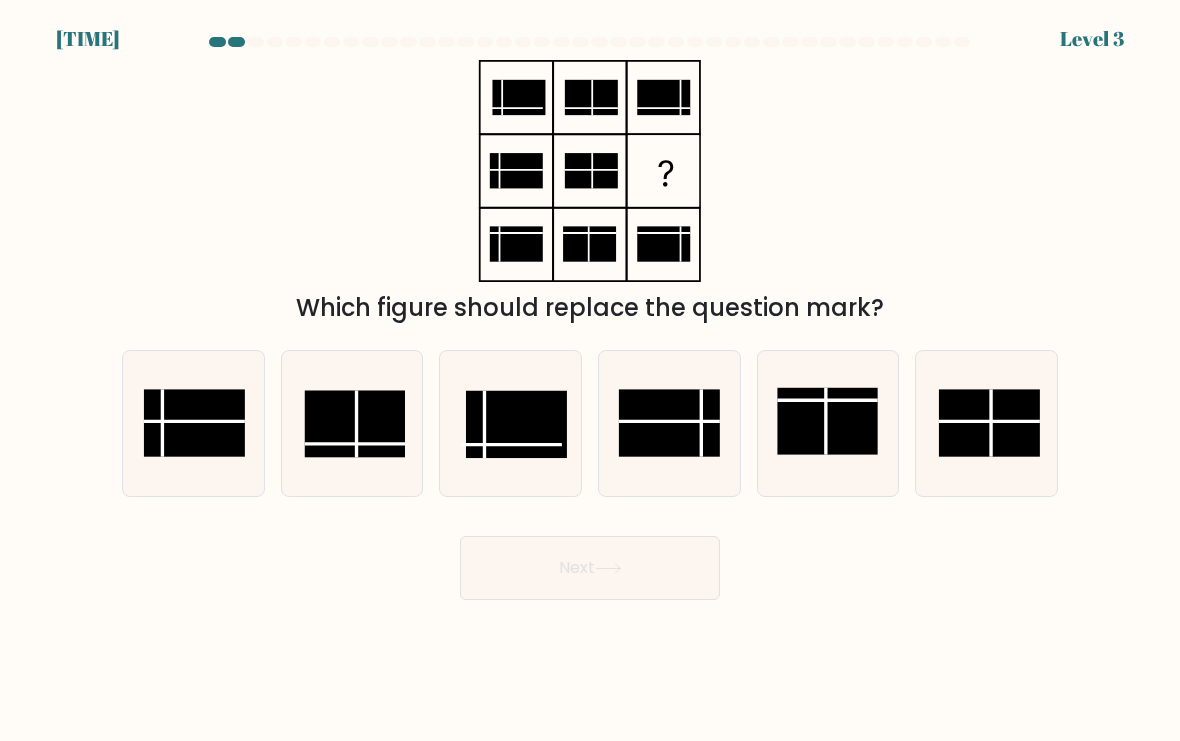 click at bounding box center (669, 423) 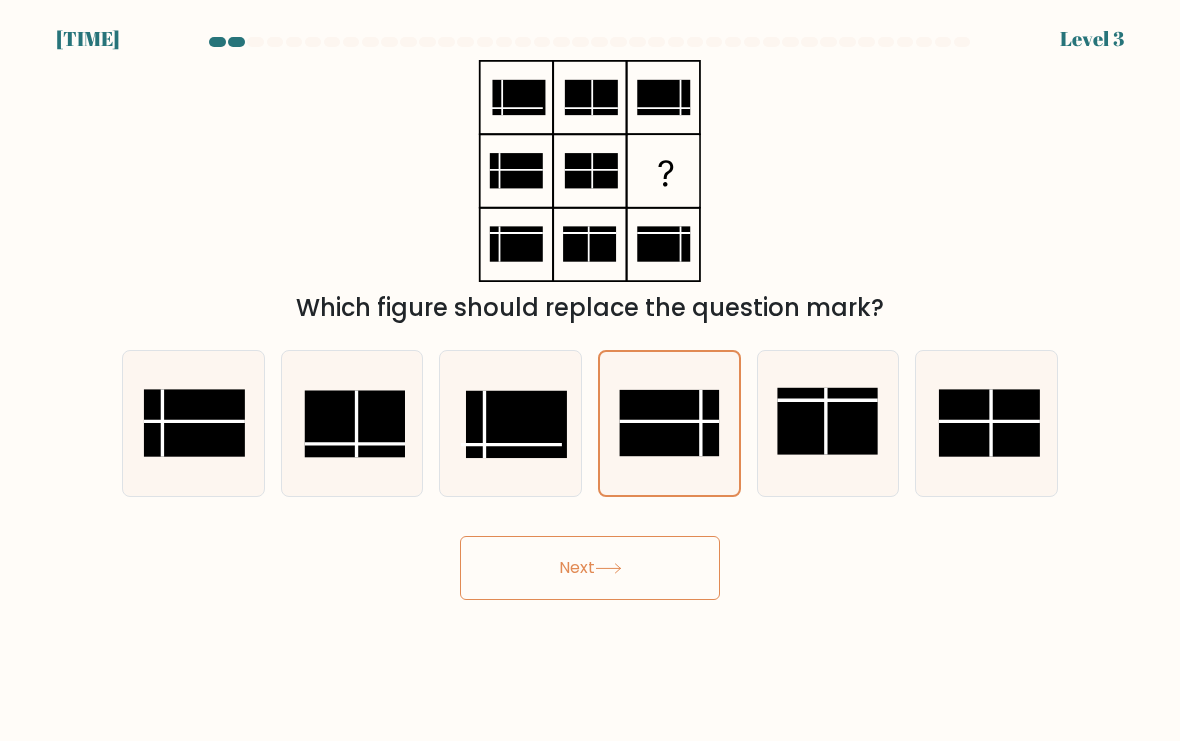 click on "Next" at bounding box center [590, 568] 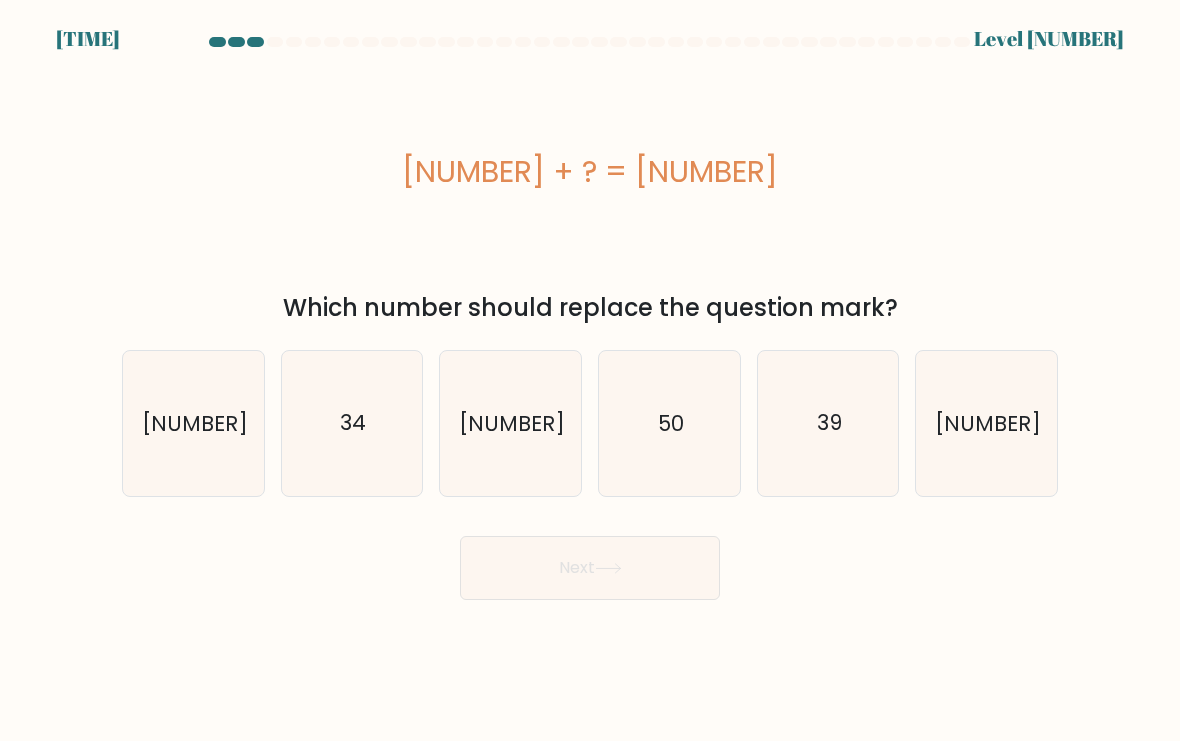 click on "31" at bounding box center [986, 423] 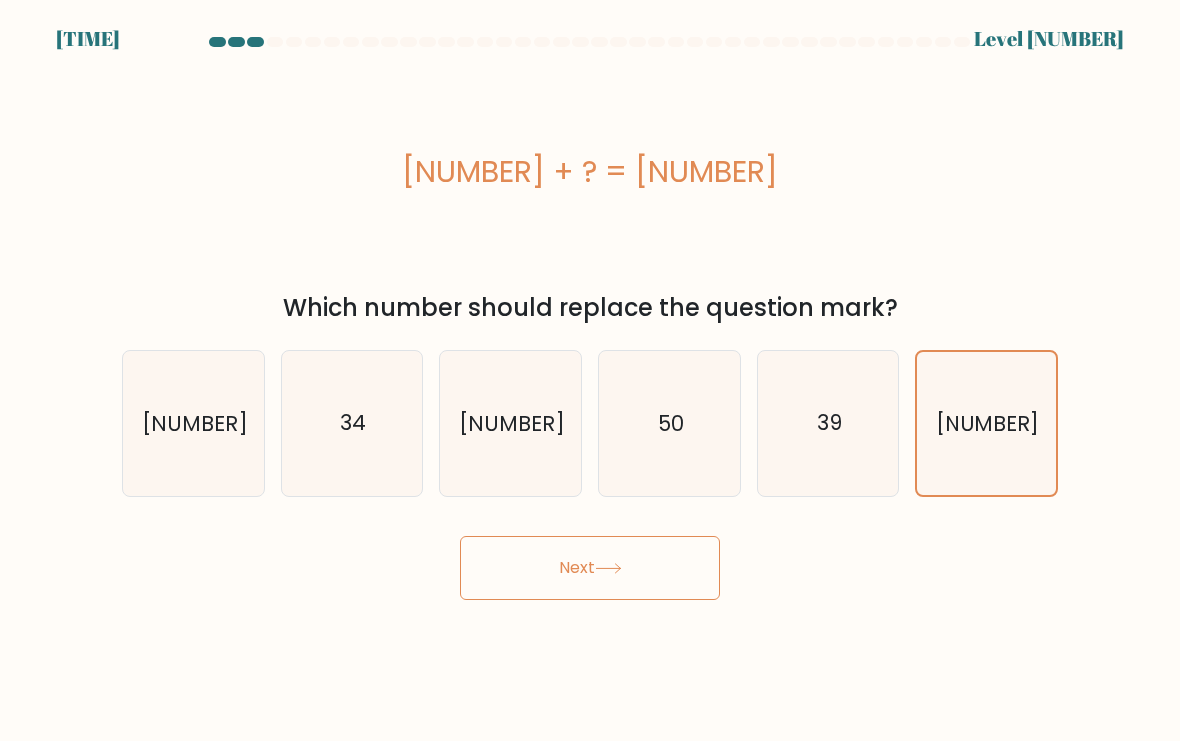 click on "Next" at bounding box center (590, 568) 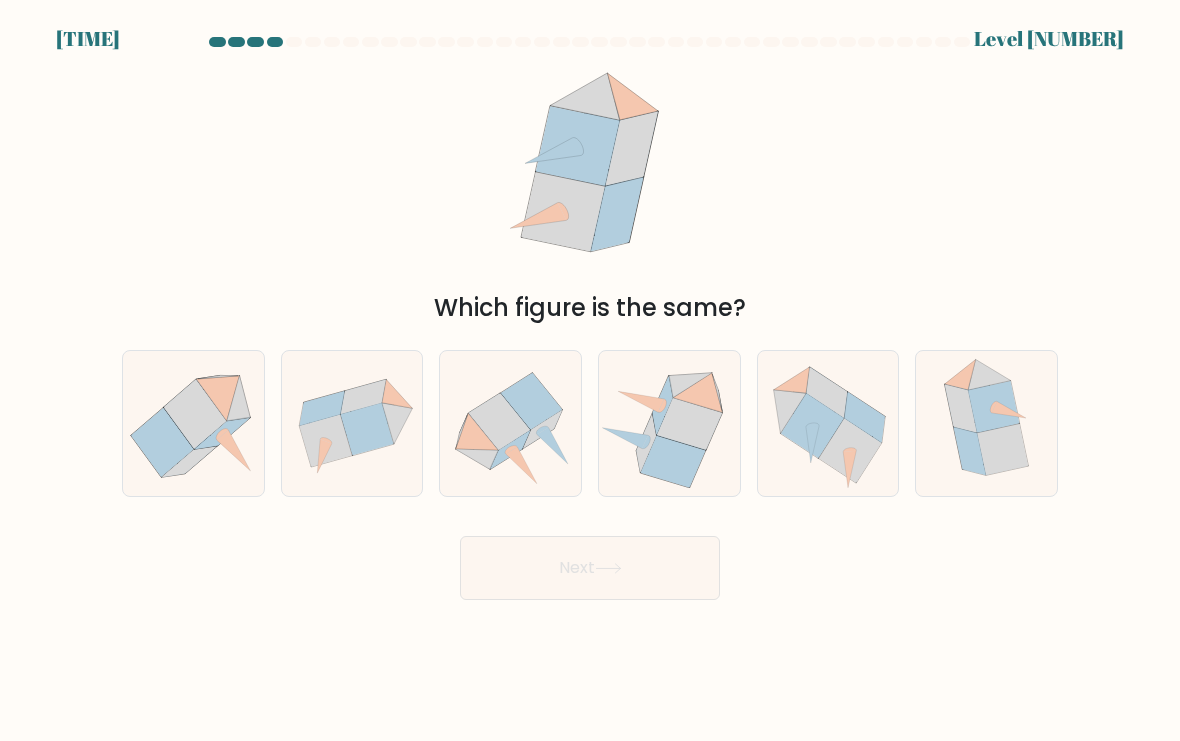 click at bounding box center (850, 450) 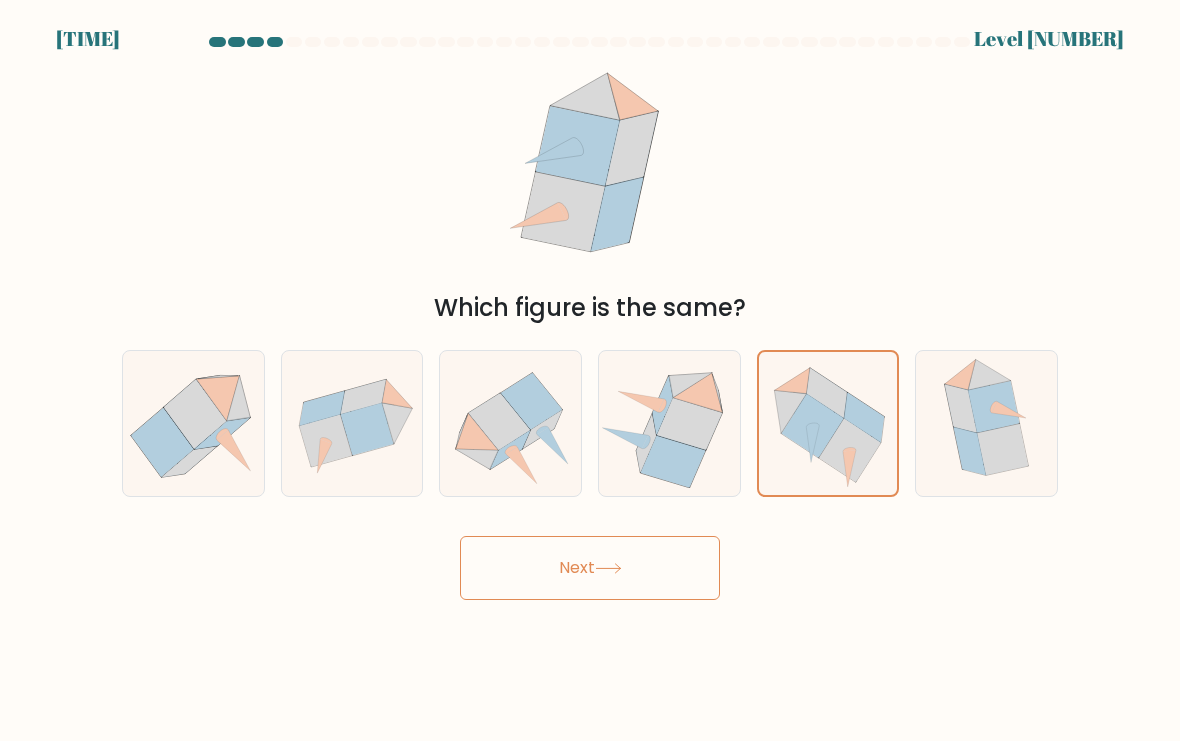 click on "Next" at bounding box center [590, 568] 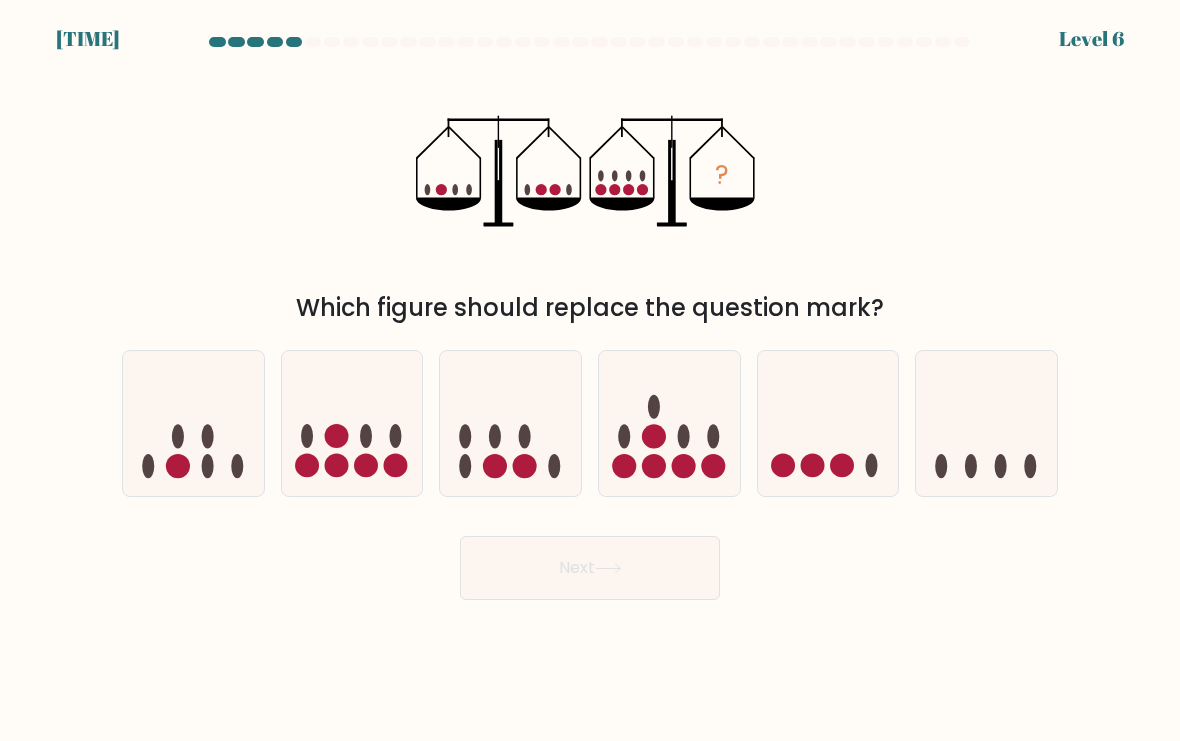 click at bounding box center (352, 423) 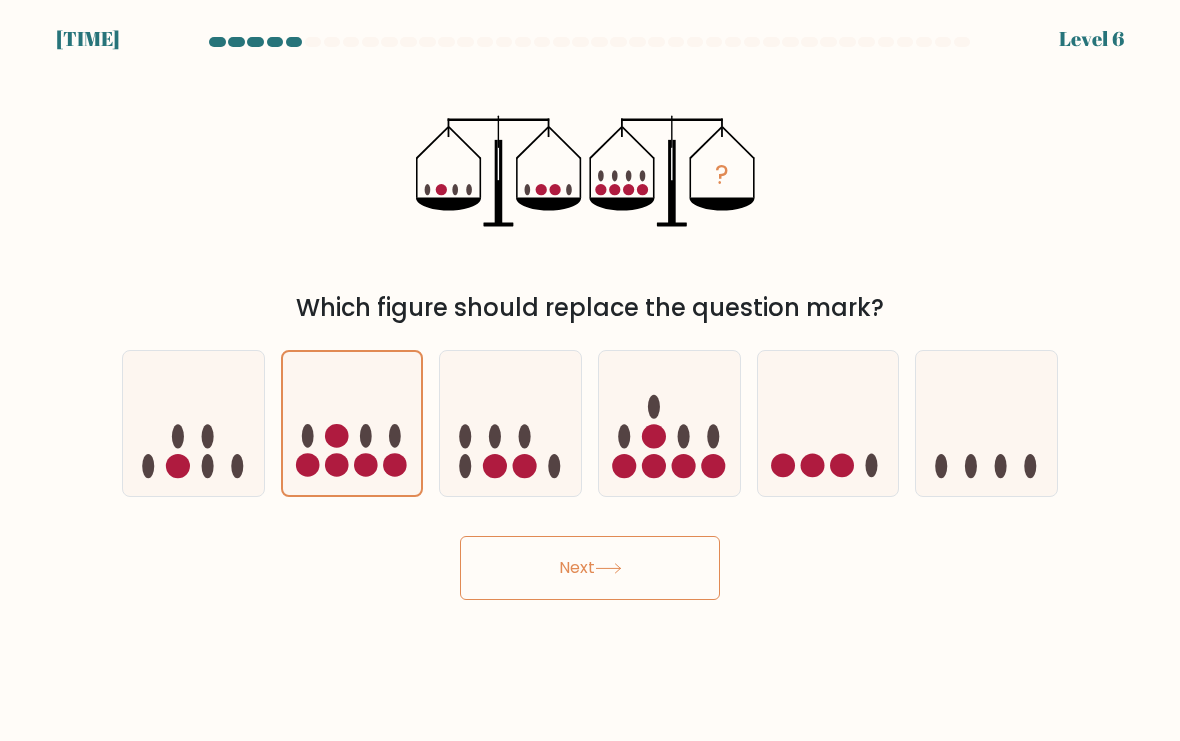 click on "Next" at bounding box center (590, 568) 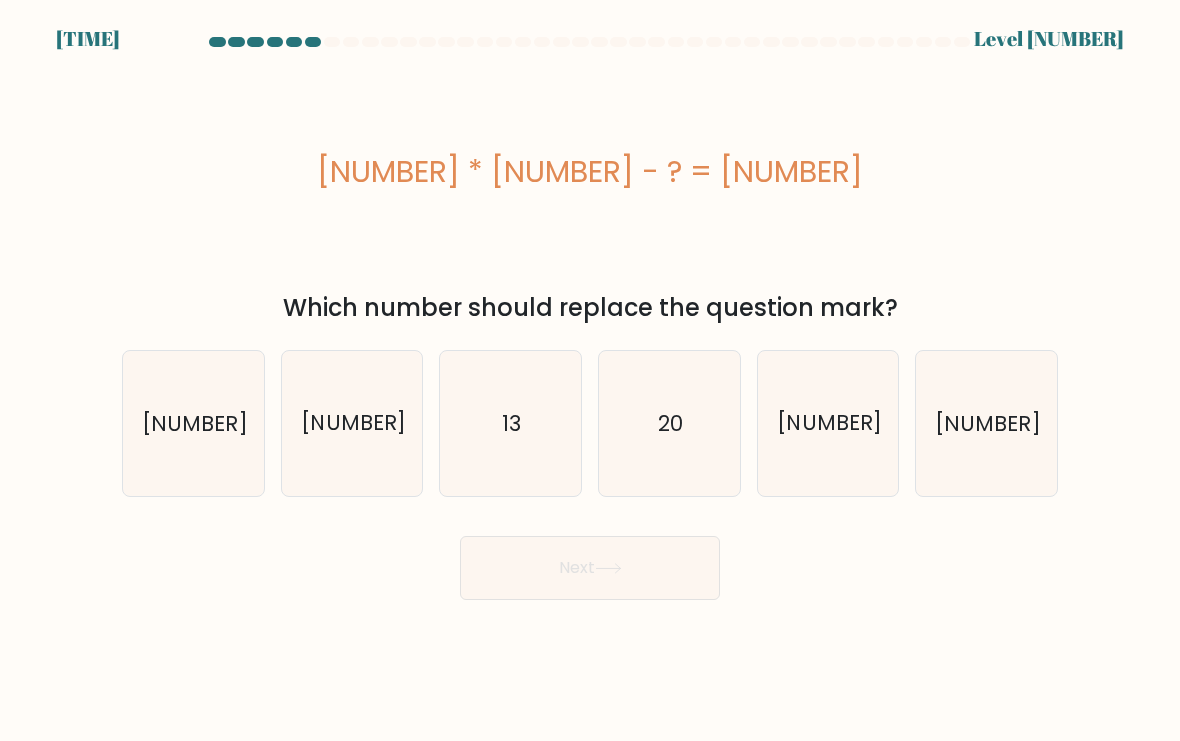 click on "28" at bounding box center [828, 423] 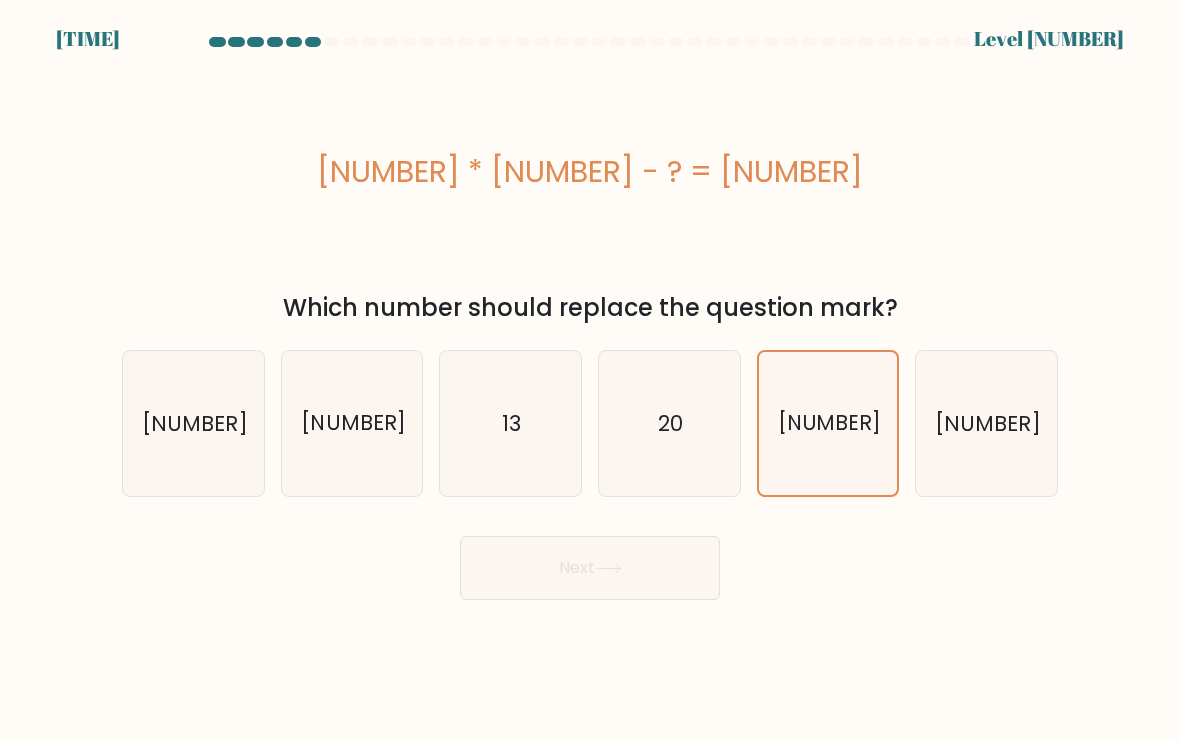 click on "Next" at bounding box center (590, 568) 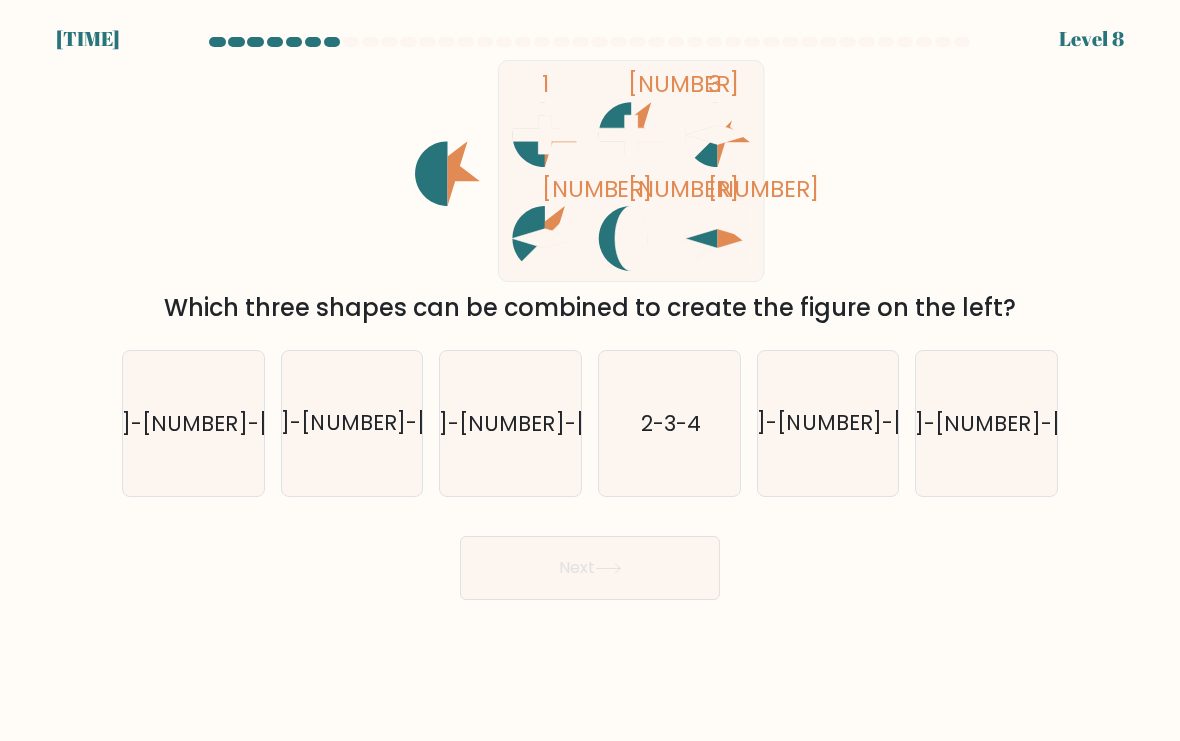 click on "1-2-6" at bounding box center [986, 423] 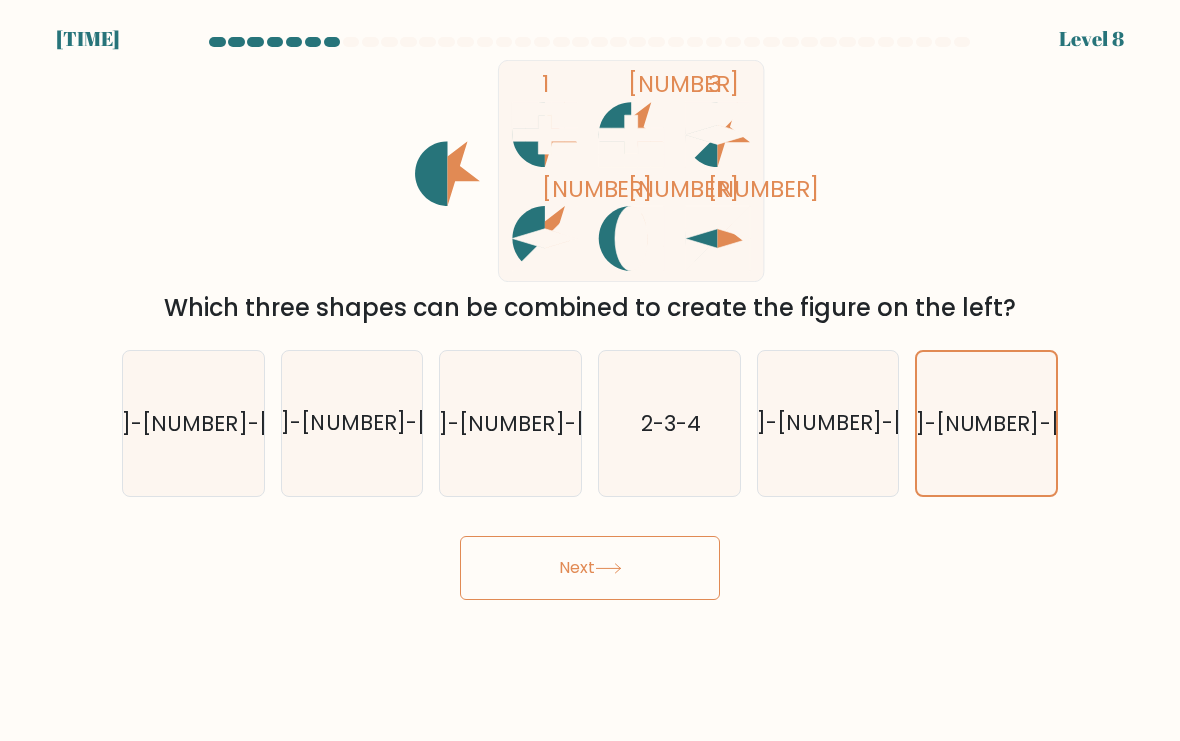 click on "Next" at bounding box center (590, 568) 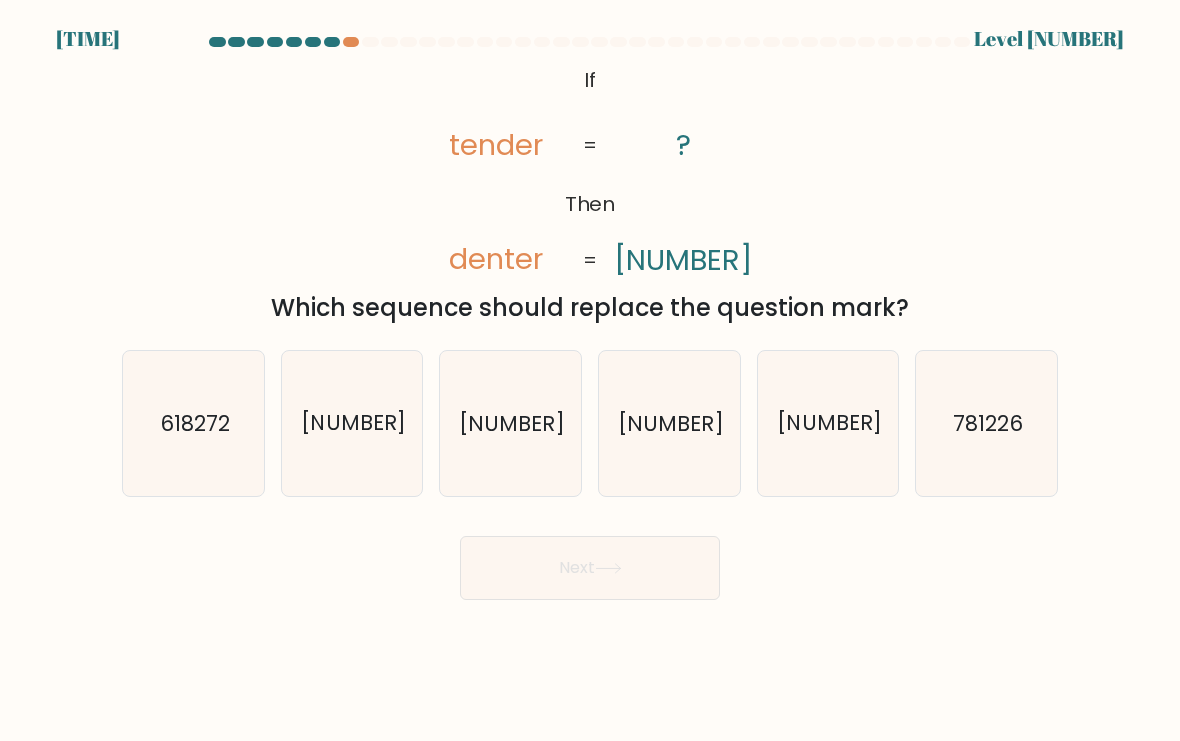 click on "621728" at bounding box center [352, 423] 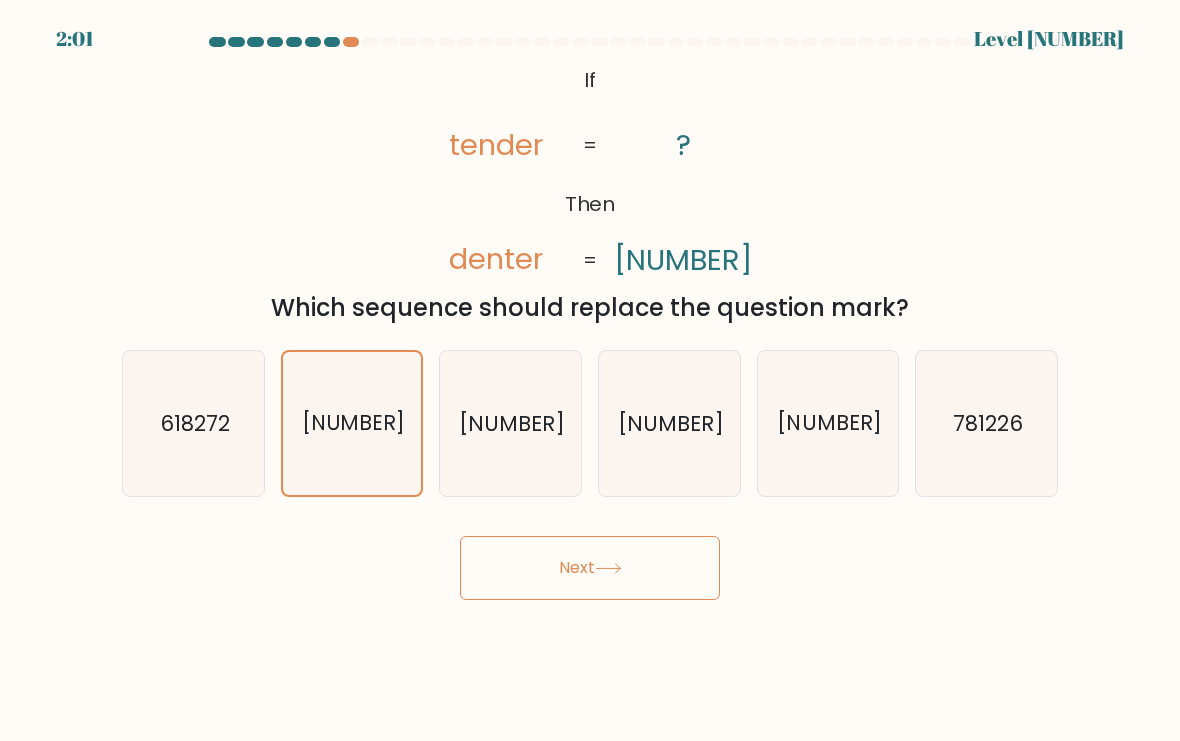 click on "Next" at bounding box center [590, 568] 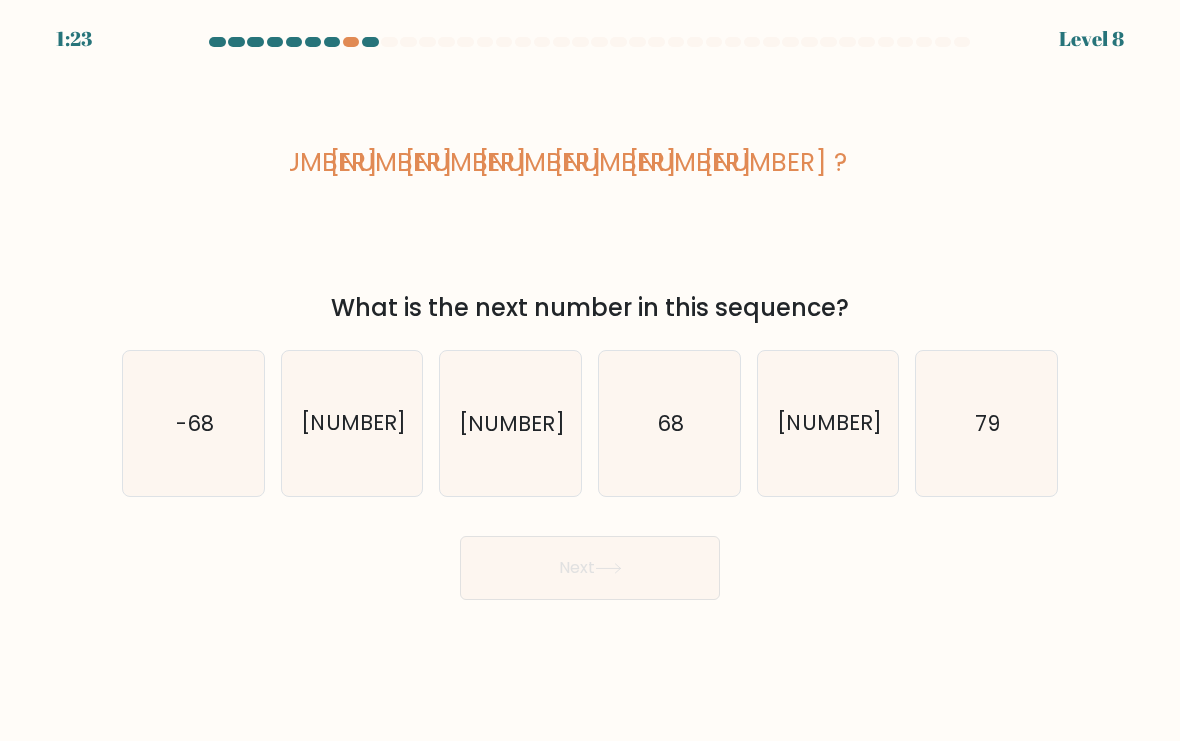 click on "68" at bounding box center (669, 423) 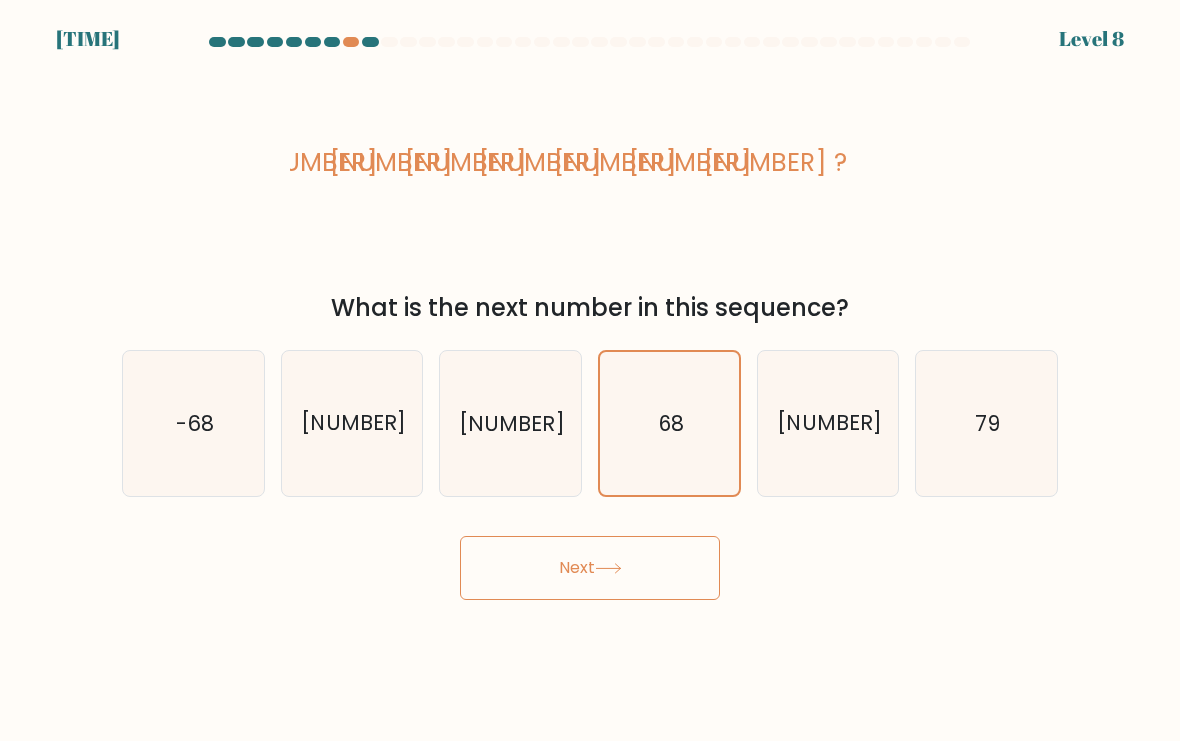 click on "Next" at bounding box center (590, 568) 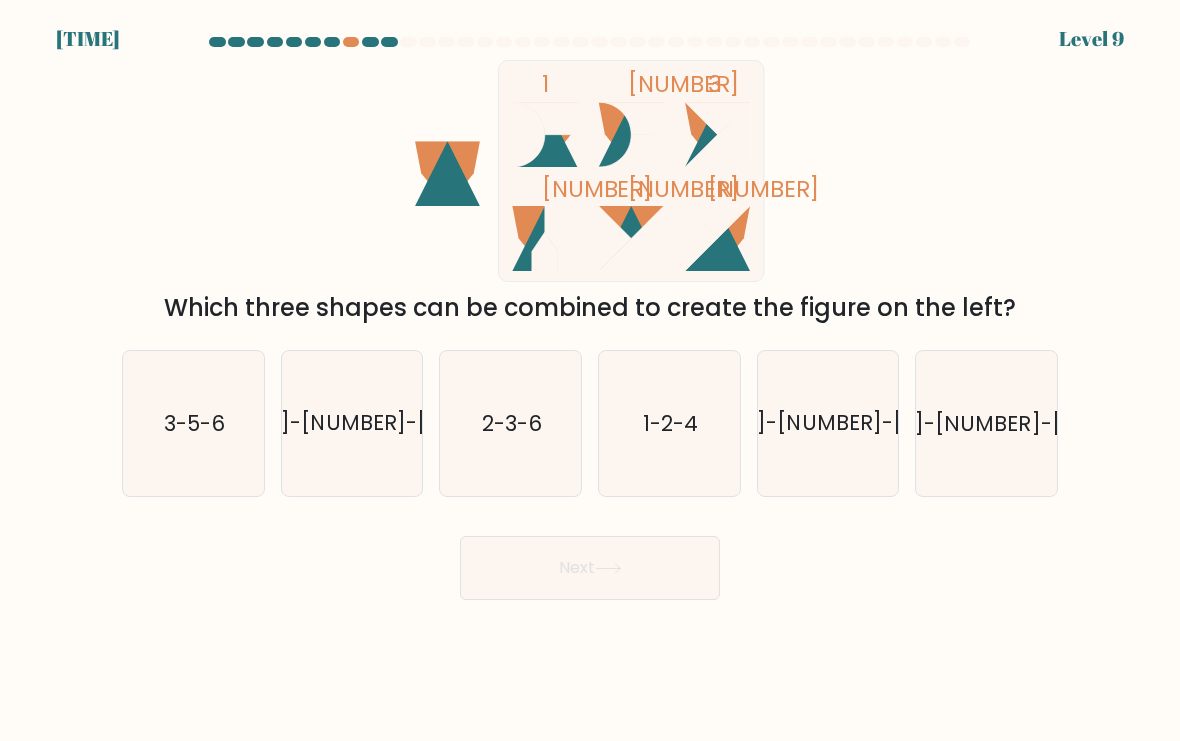 click on "2-4-5" at bounding box center (352, 423) 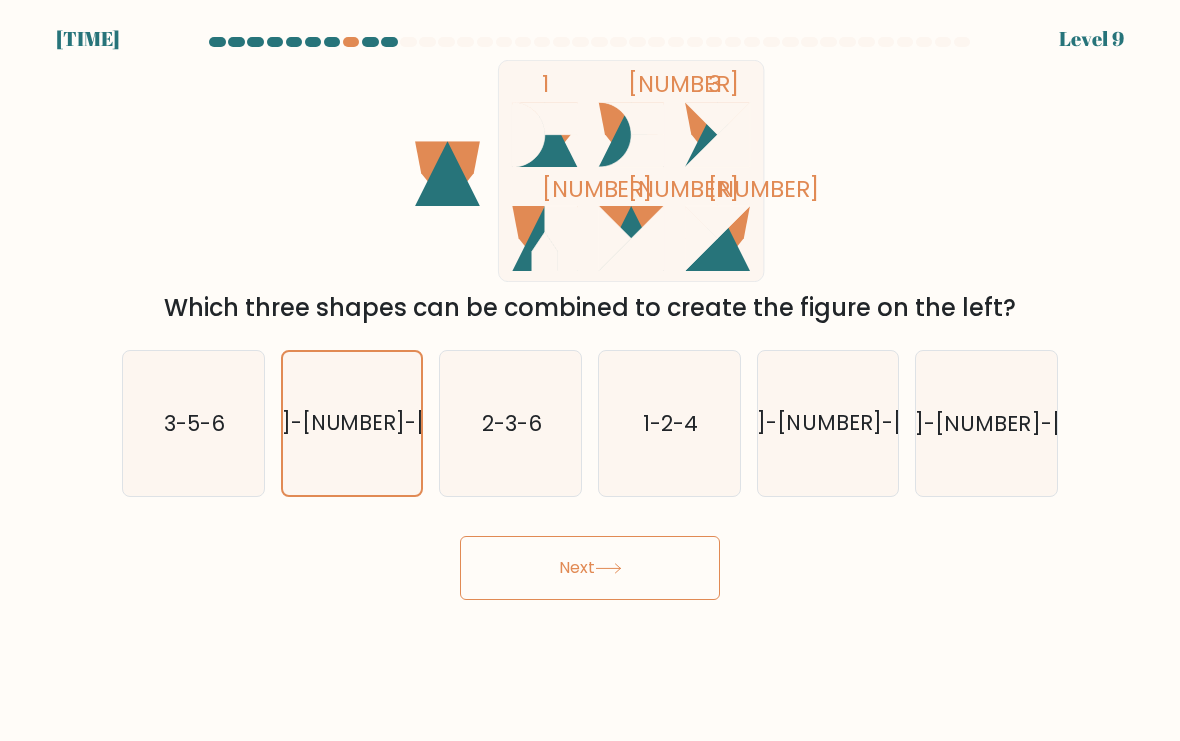 click on "Next" at bounding box center [590, 568] 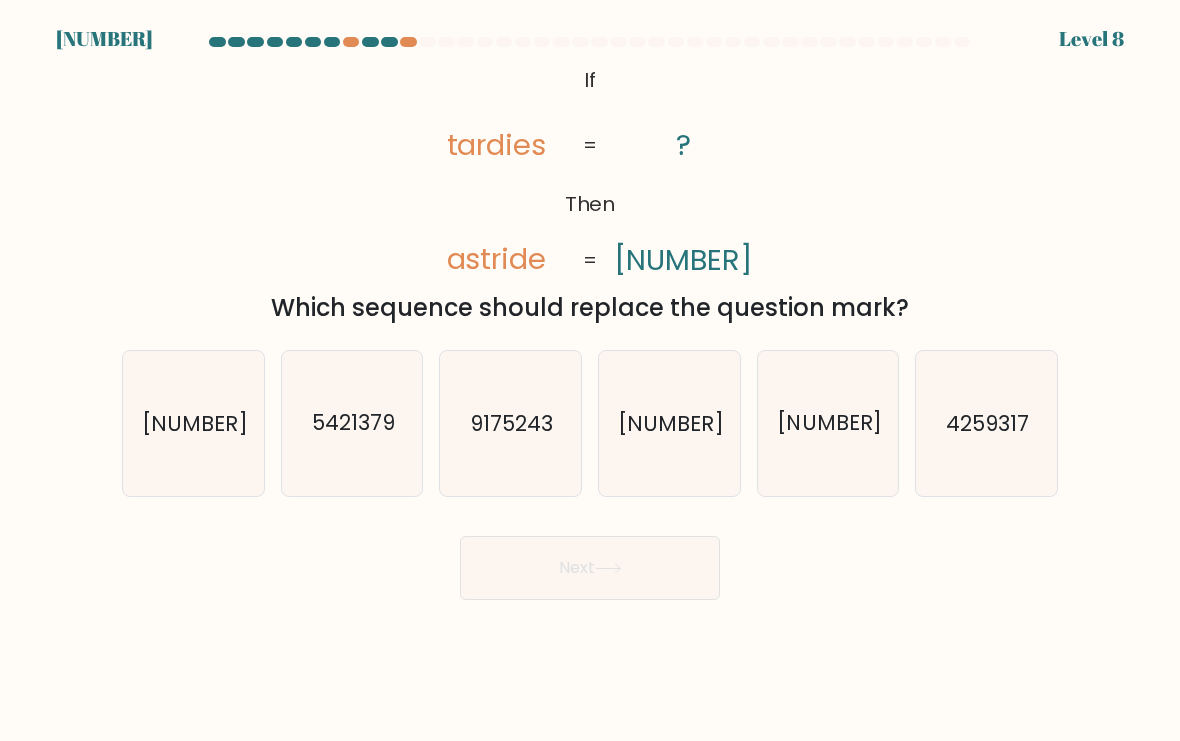 click on "5421379" at bounding box center [352, 423] 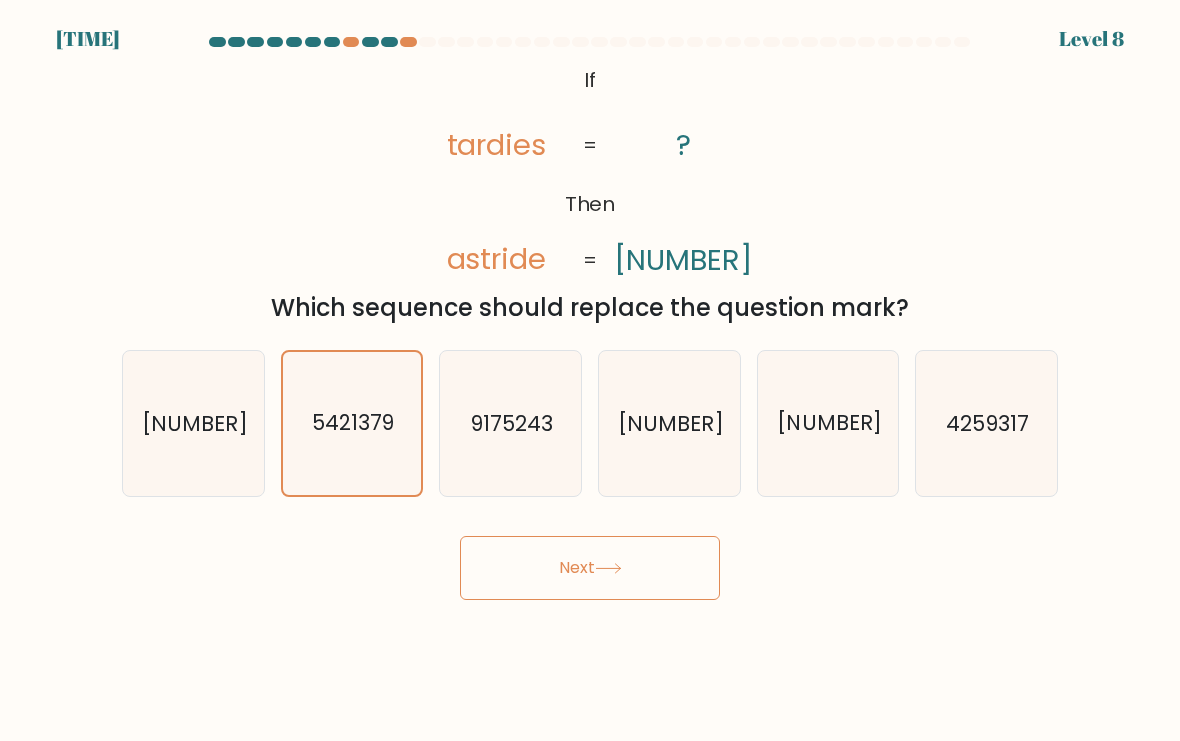 click on "Next" at bounding box center (590, 568) 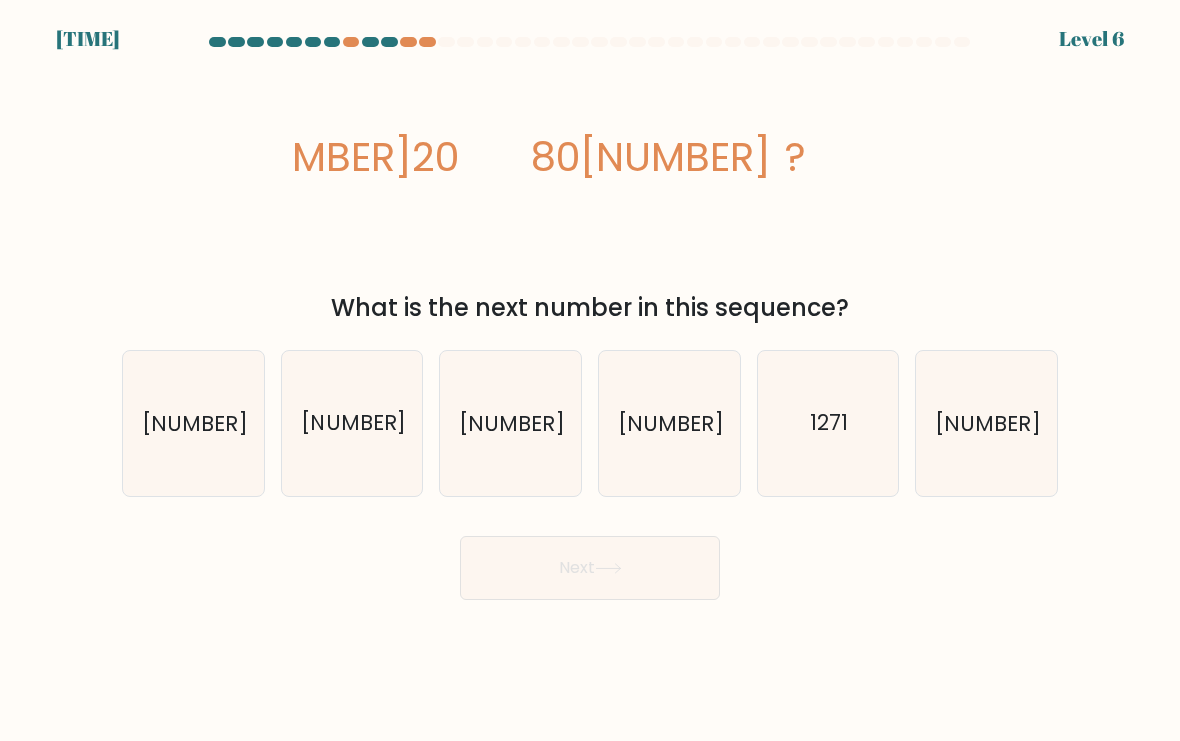 click on "1280" at bounding box center [352, 423] 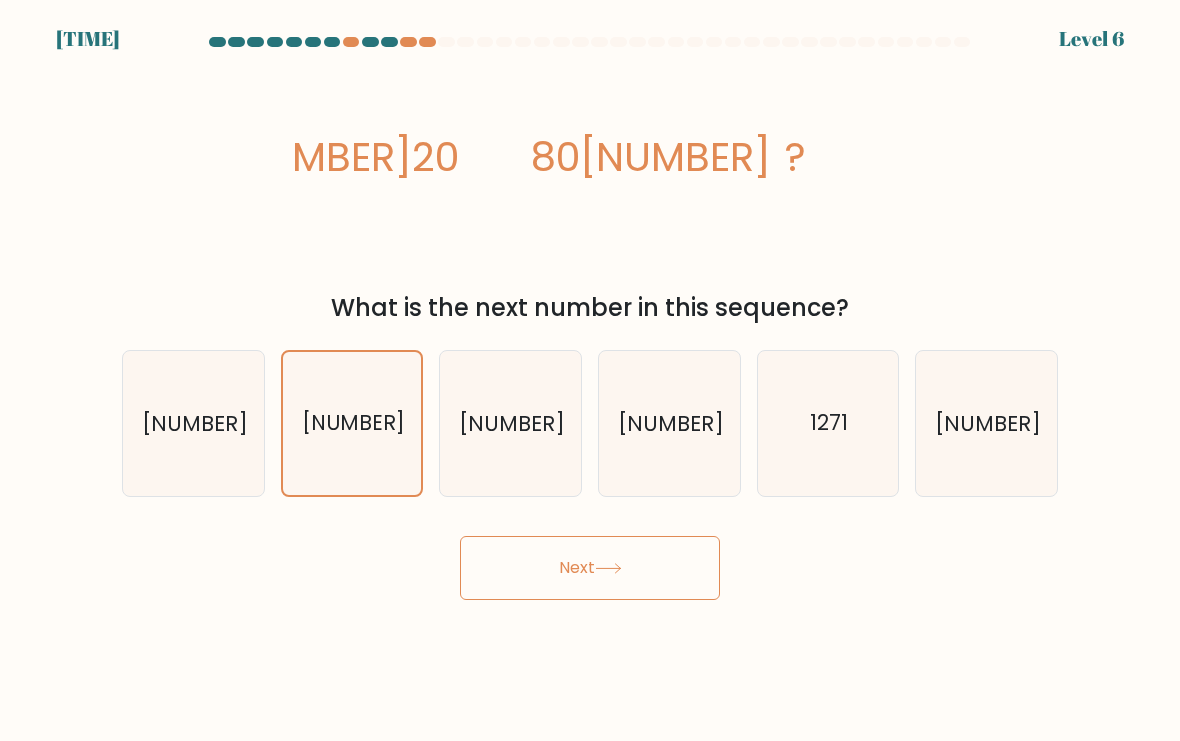 click on "Next" at bounding box center [590, 568] 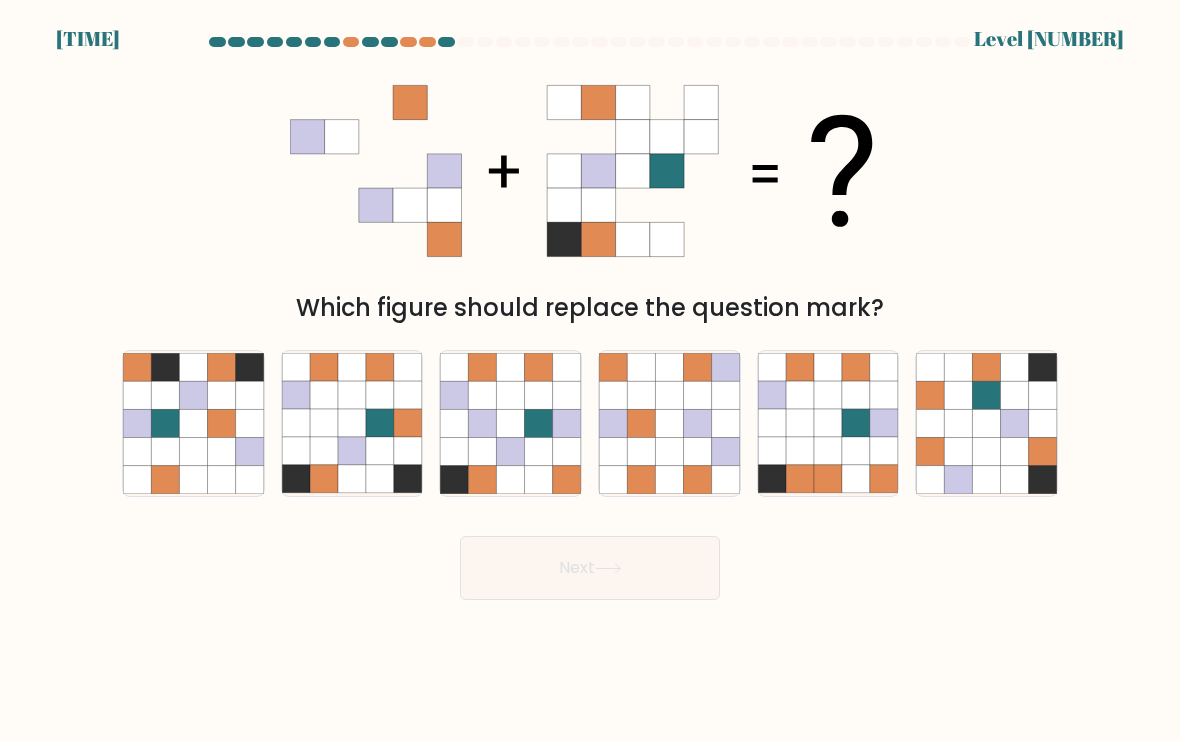 click at bounding box center (483, 423) 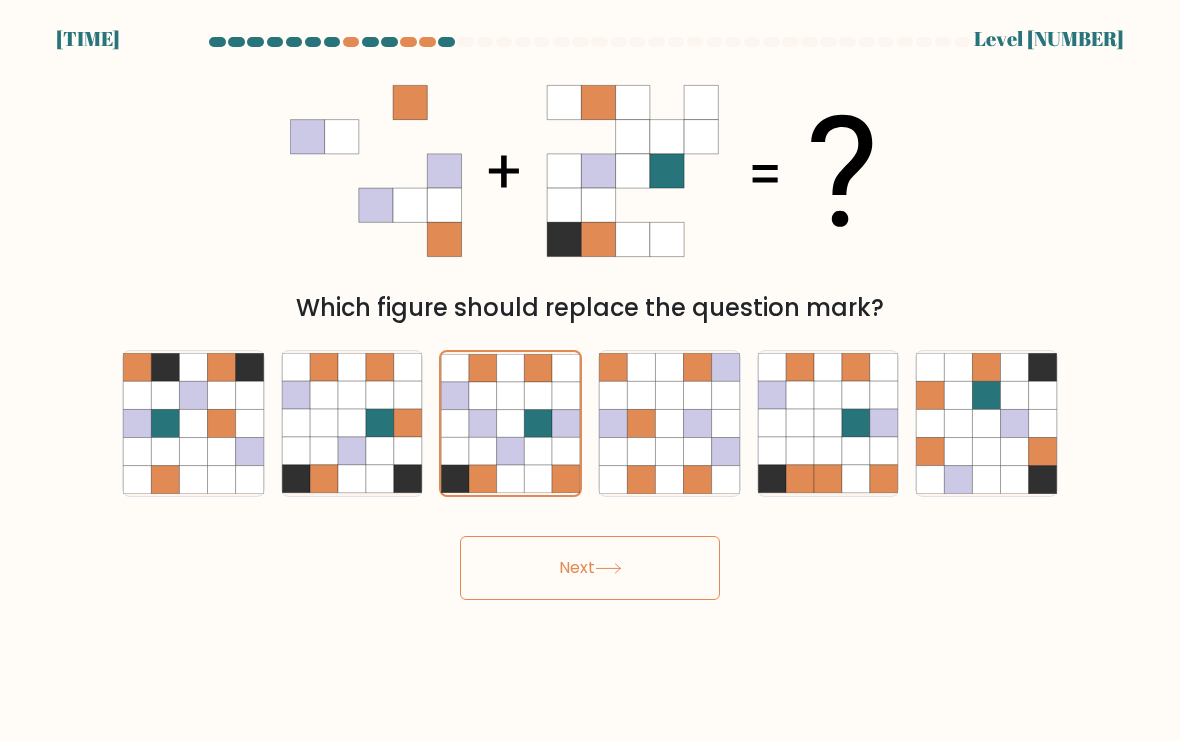 click on "Next" at bounding box center [590, 568] 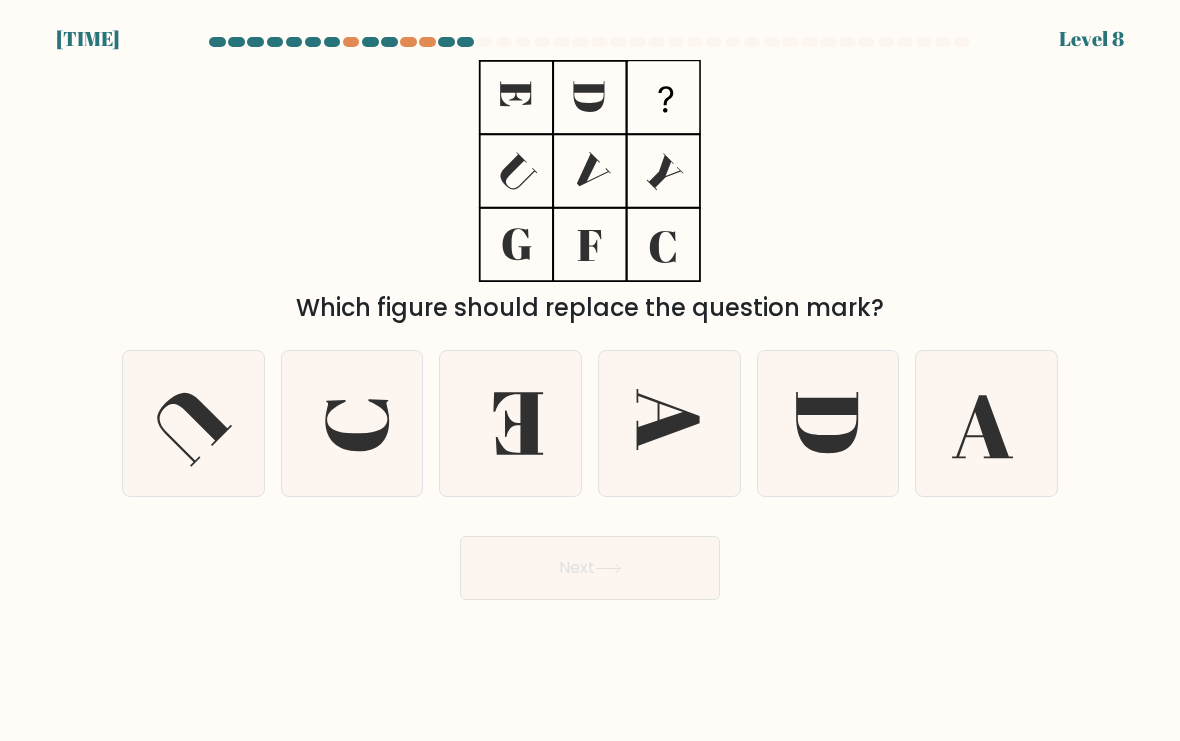 click at bounding box center (669, 423) 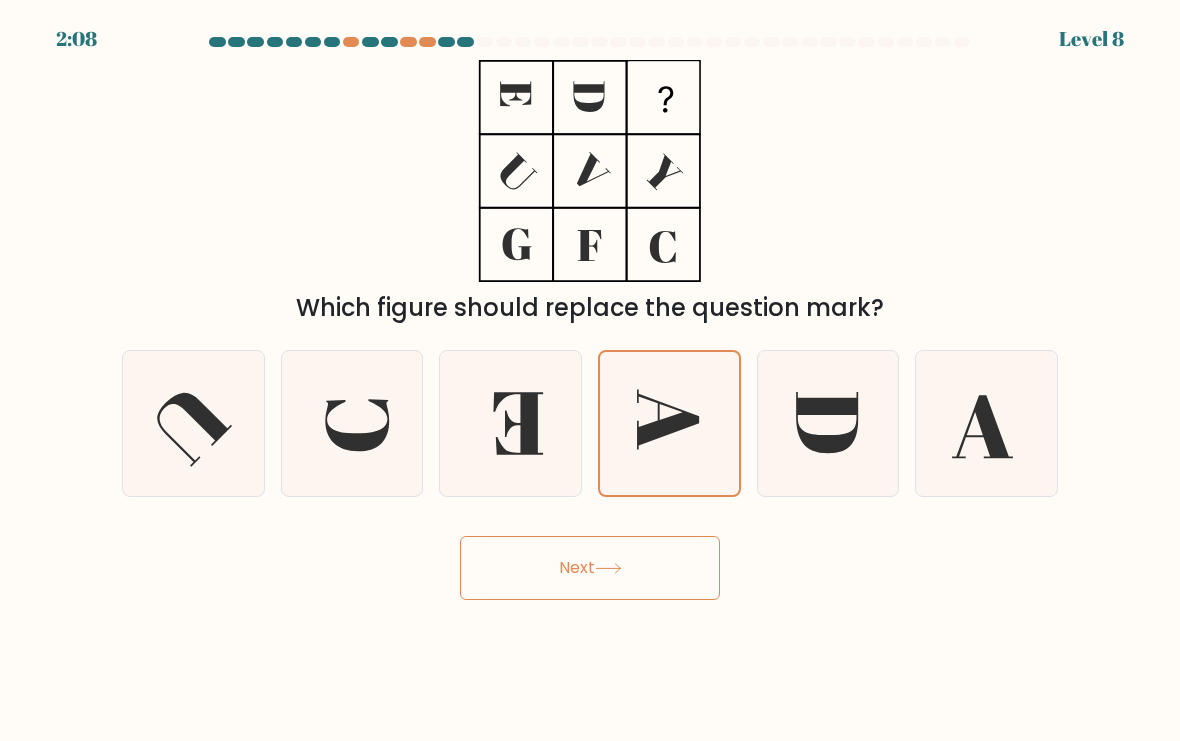 click on "Next" at bounding box center (590, 568) 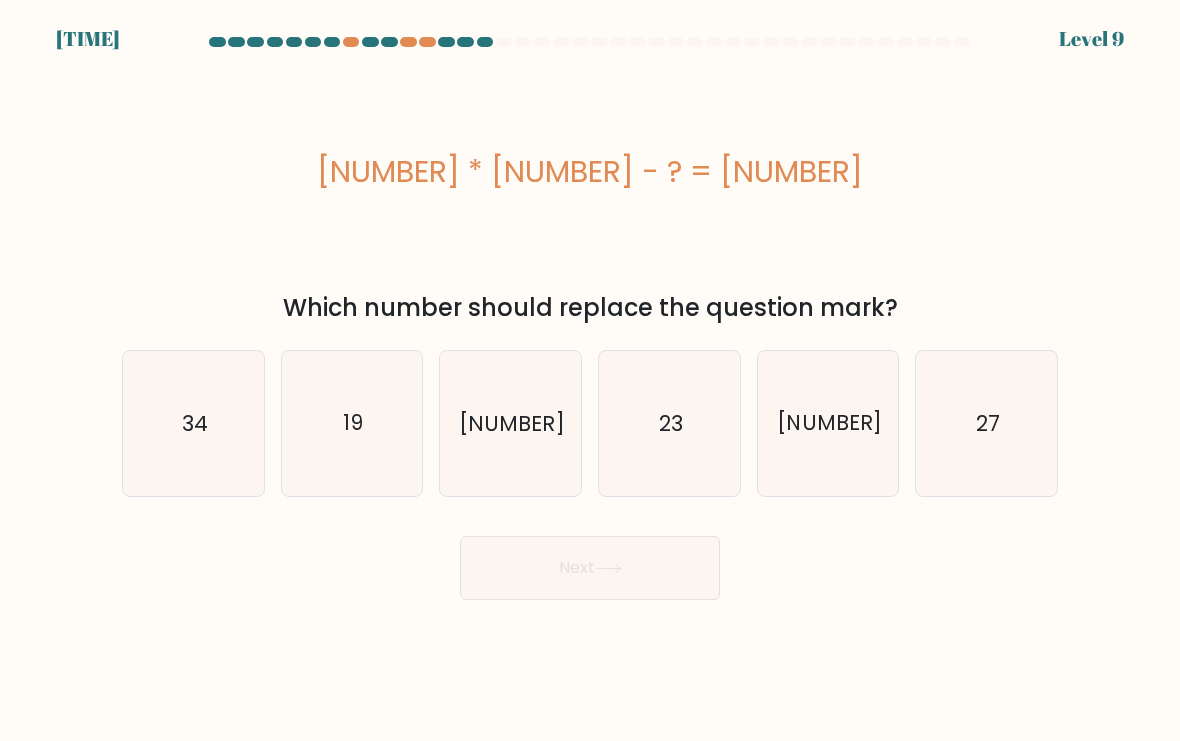 click on "19" at bounding box center (352, 423) 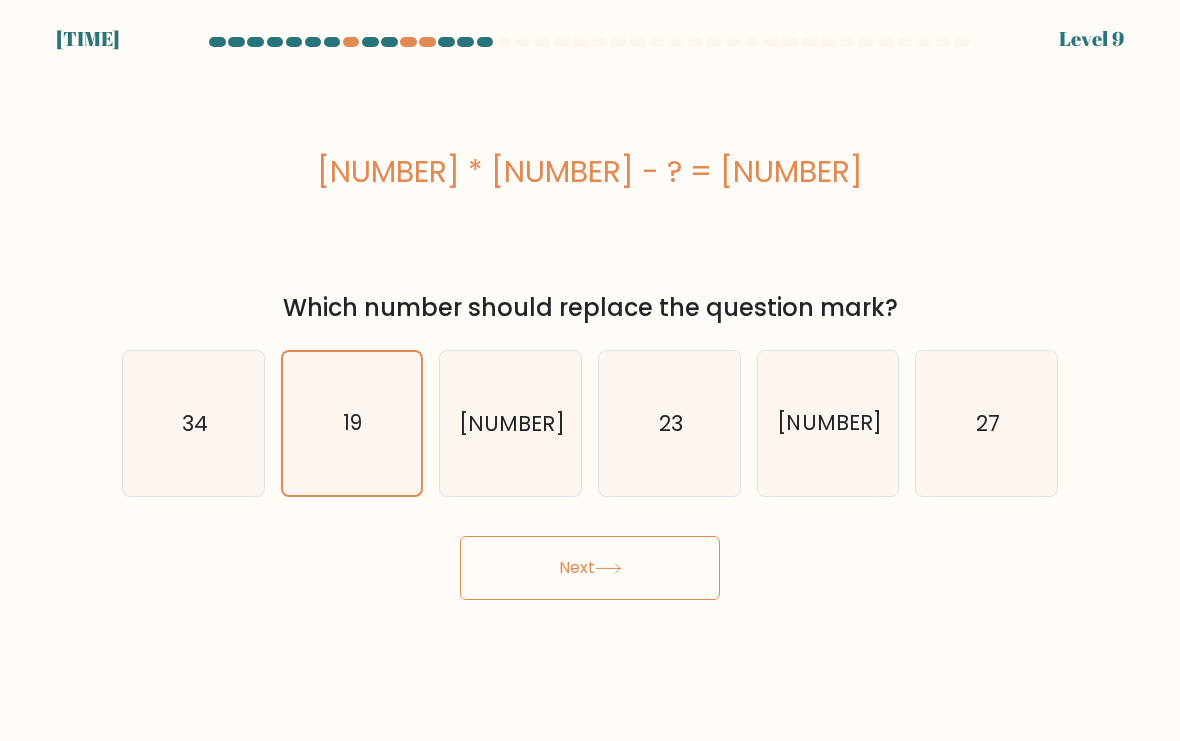 click on "Next" at bounding box center [590, 568] 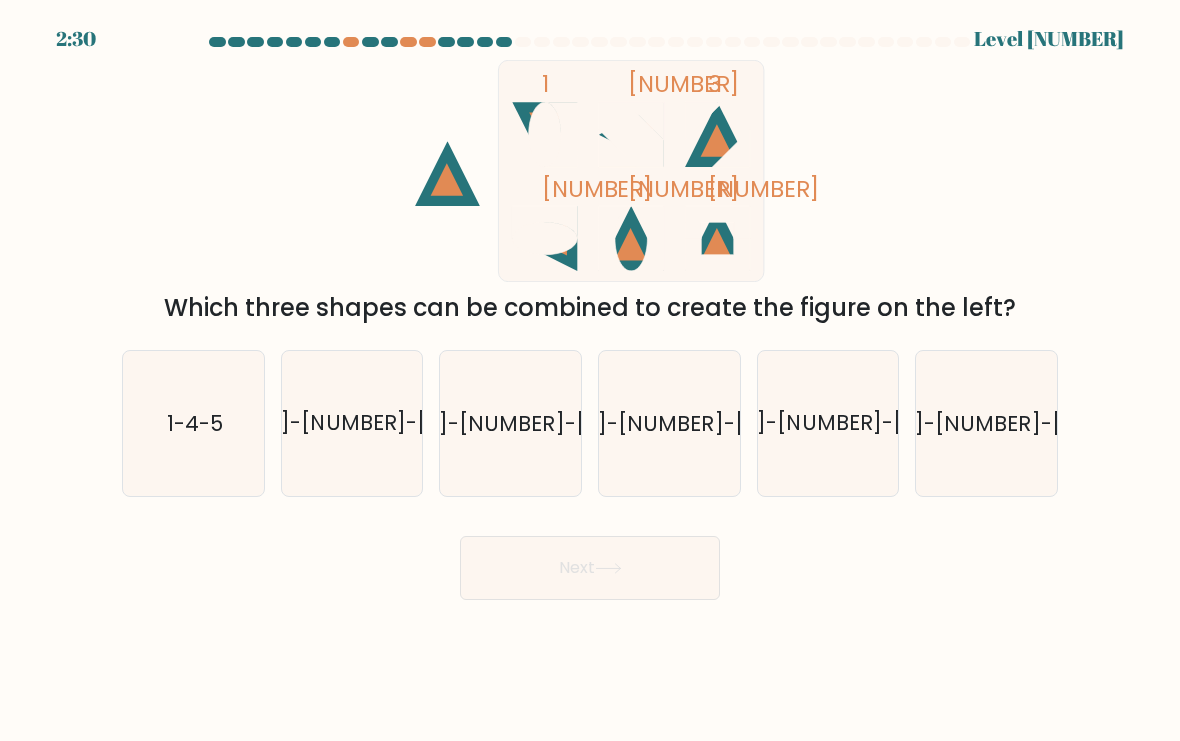 click on "2-4-6" at bounding box center (353, 423) 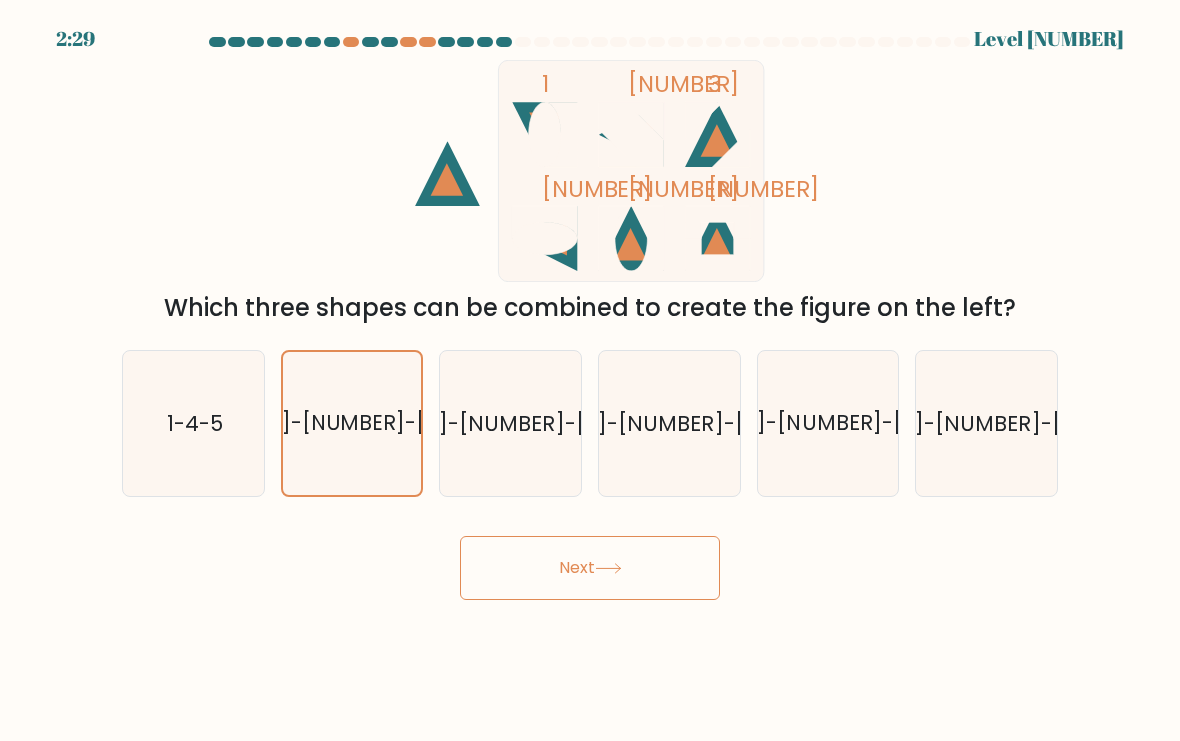 click on "Next" at bounding box center (590, 568) 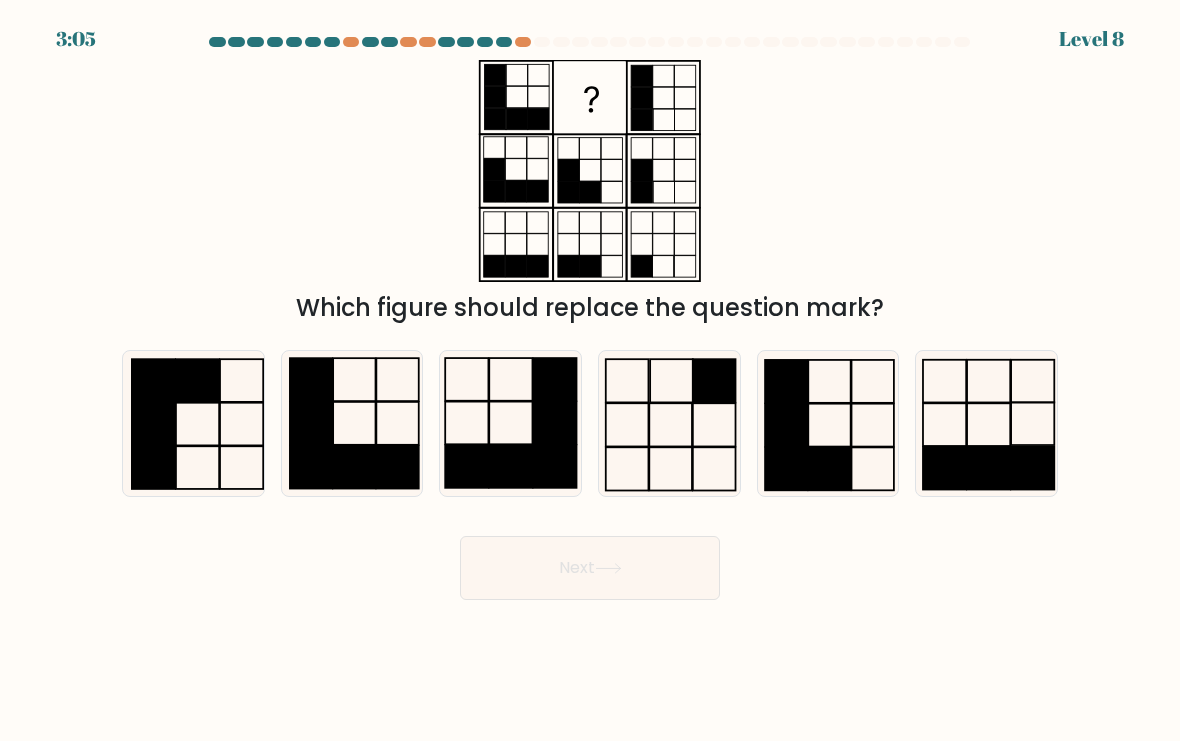 click at bounding box center [828, 423] 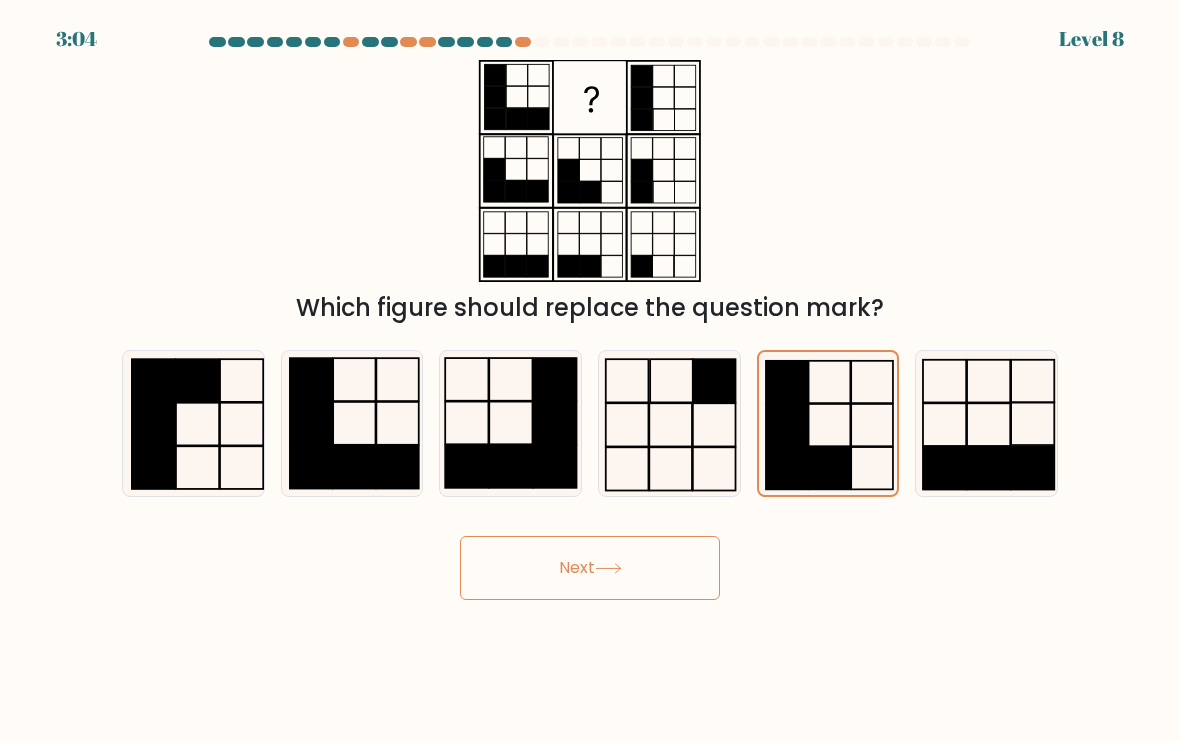 click on "Next" at bounding box center (590, 568) 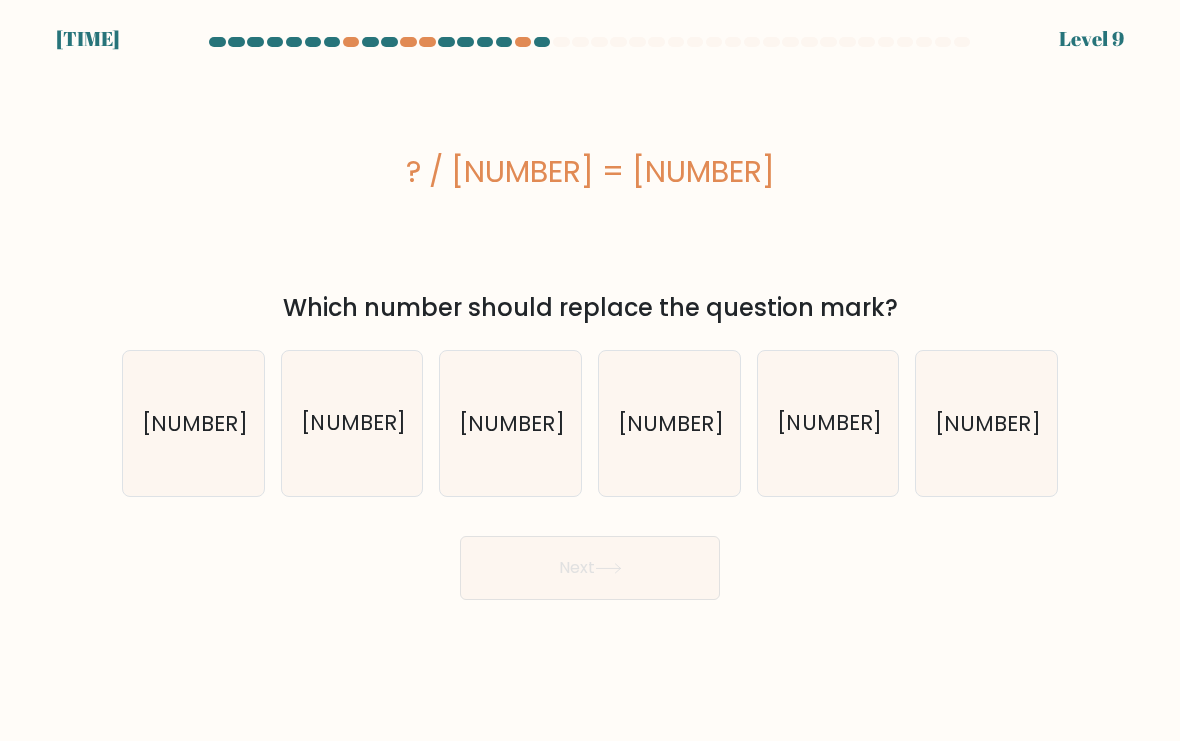 click on "-135" at bounding box center [828, 423] 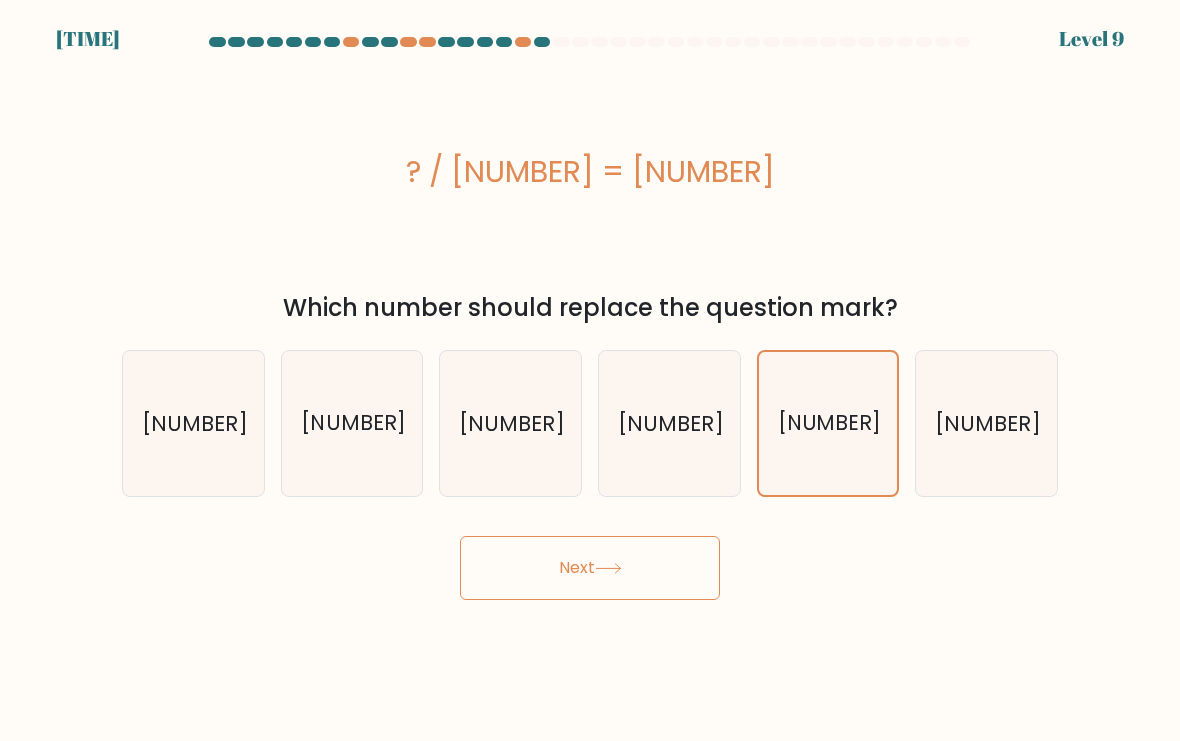click on "Next" at bounding box center (590, 568) 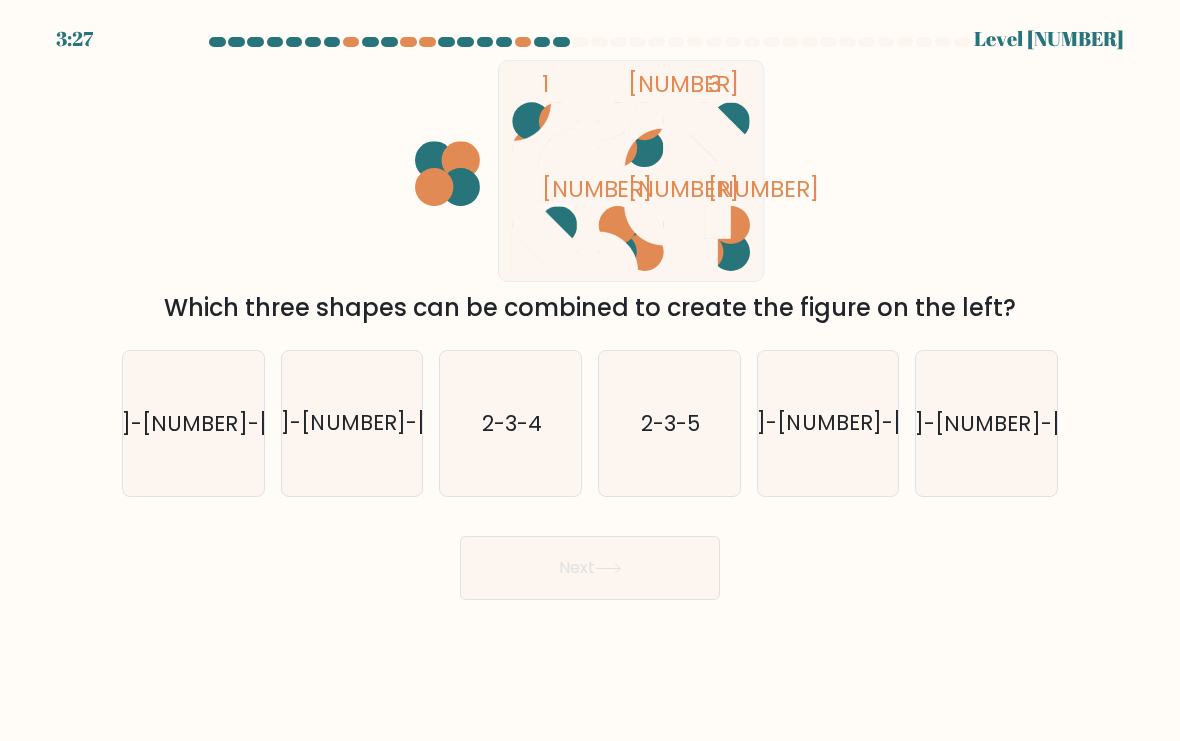 click on "2-3-5" at bounding box center (669, 423) 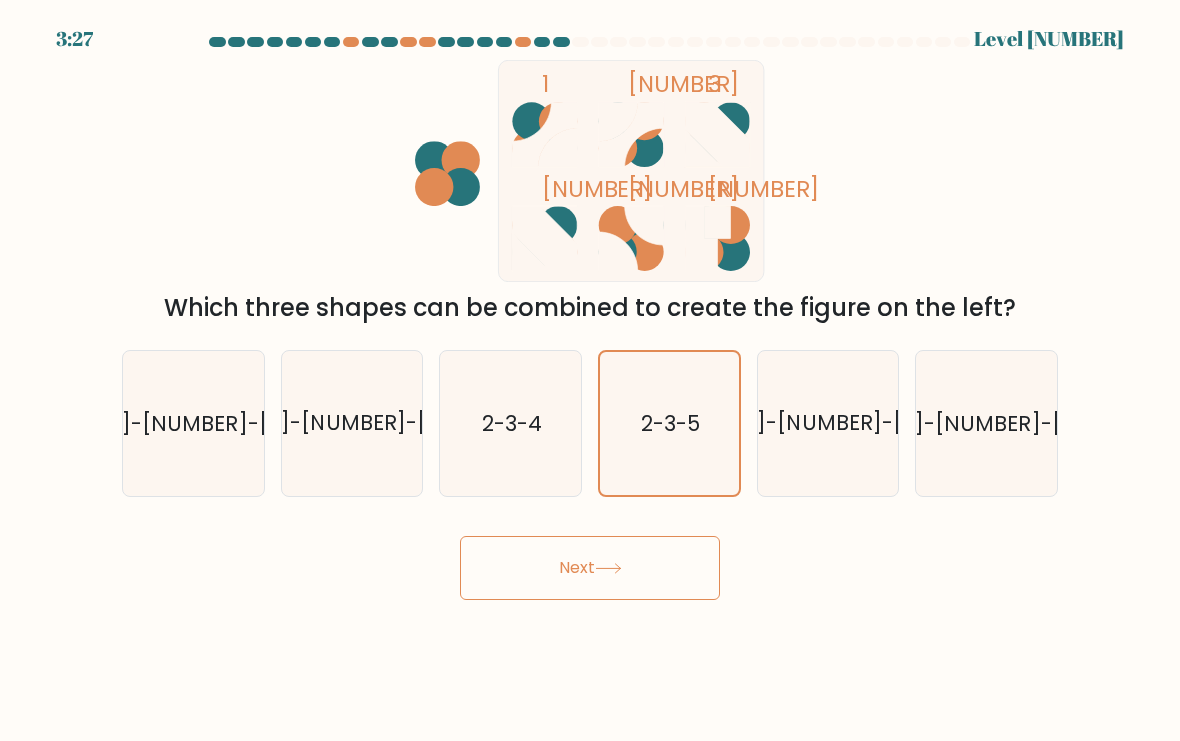 click on "Next" at bounding box center (590, 568) 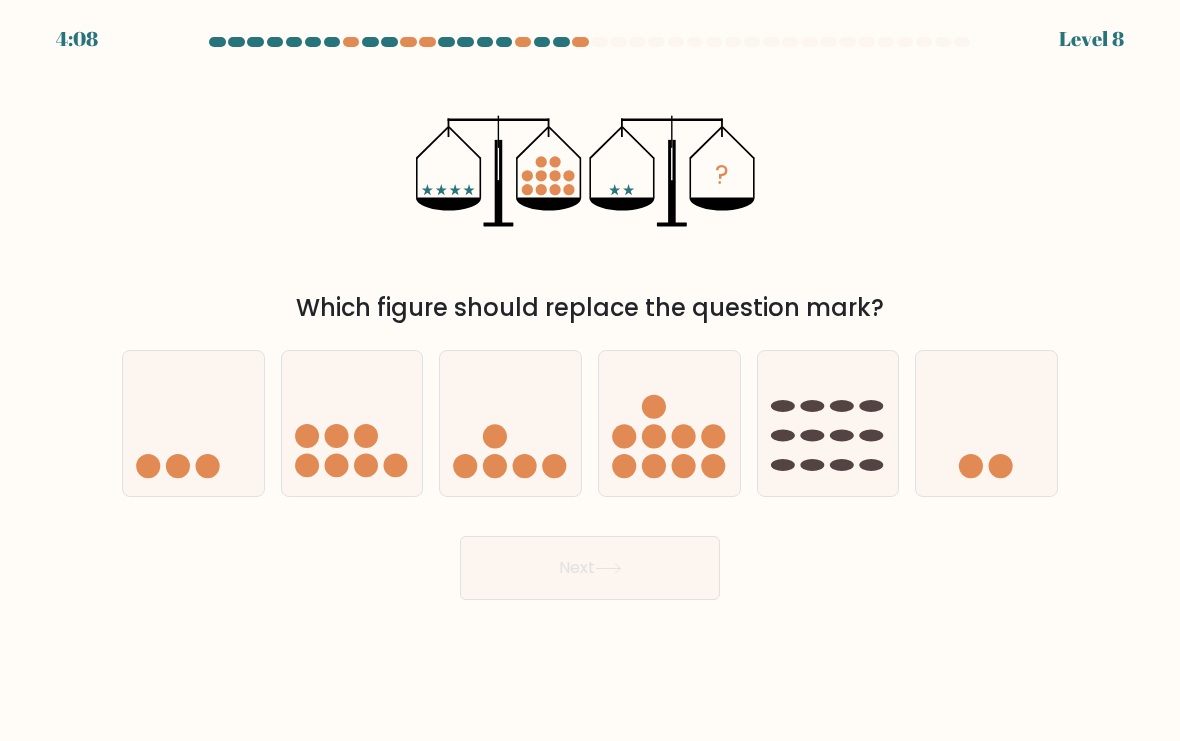 scroll, scrollTop: 0, scrollLeft: 0, axis: both 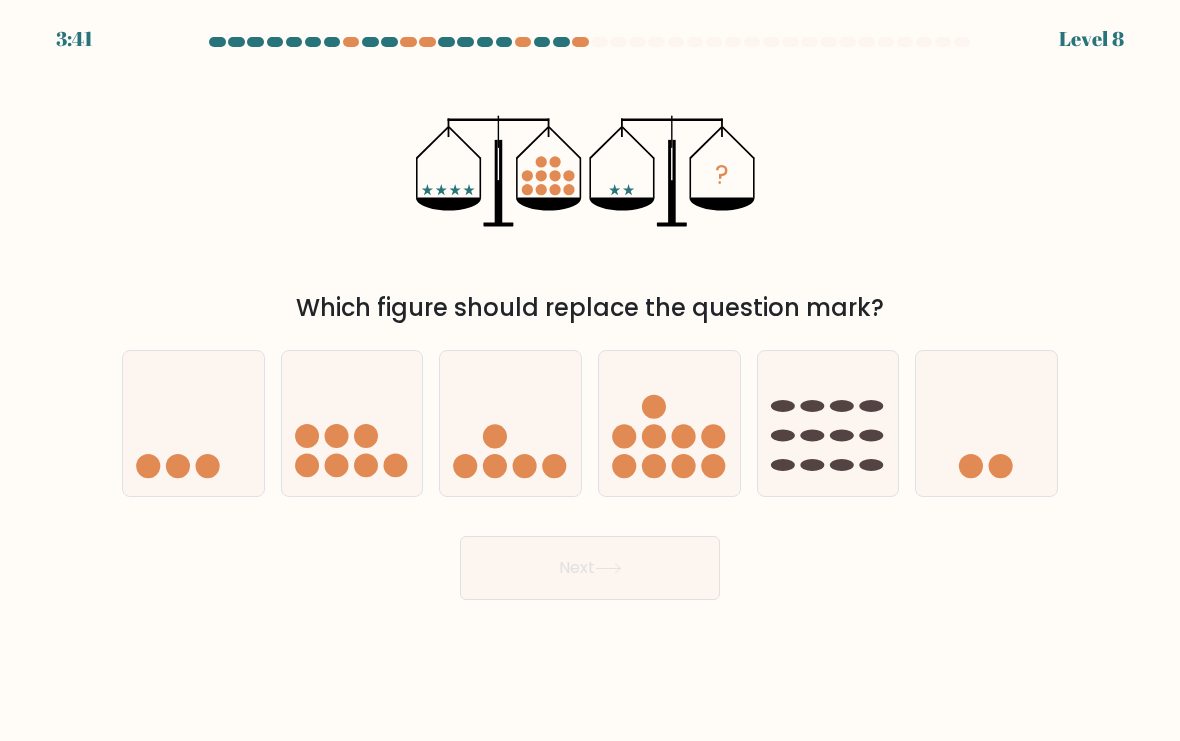click at bounding box center [828, 423] 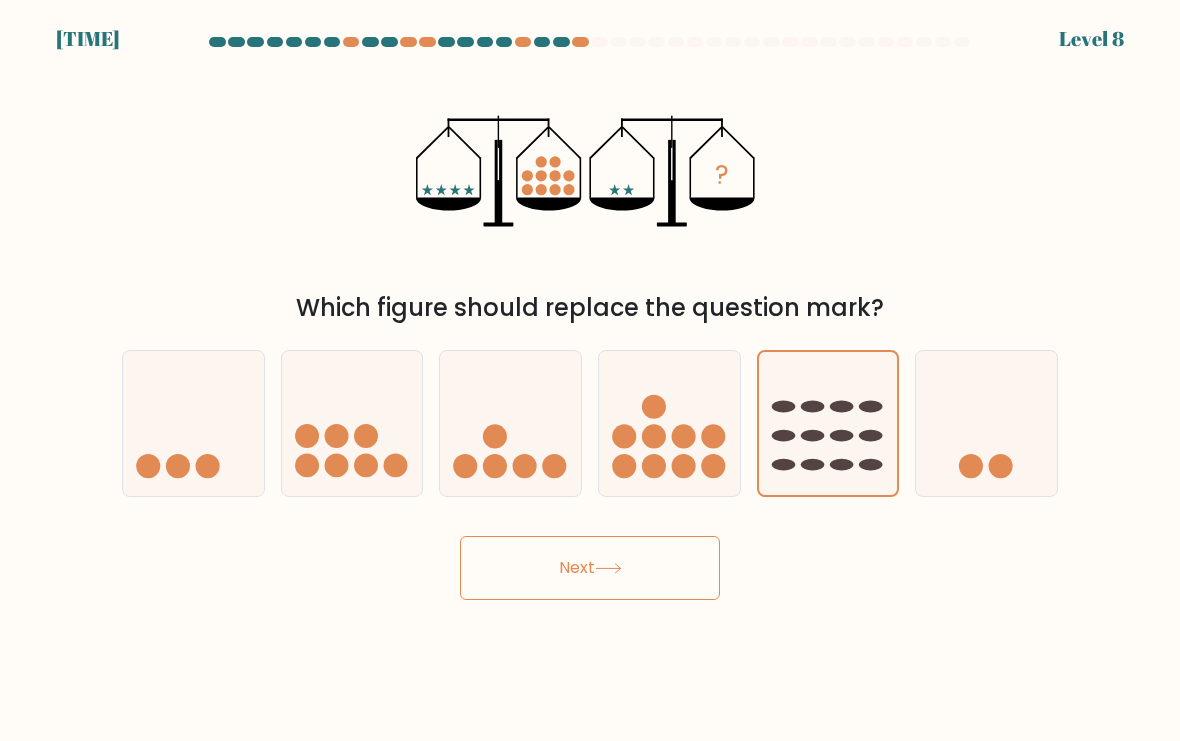 click on "Next" at bounding box center [590, 568] 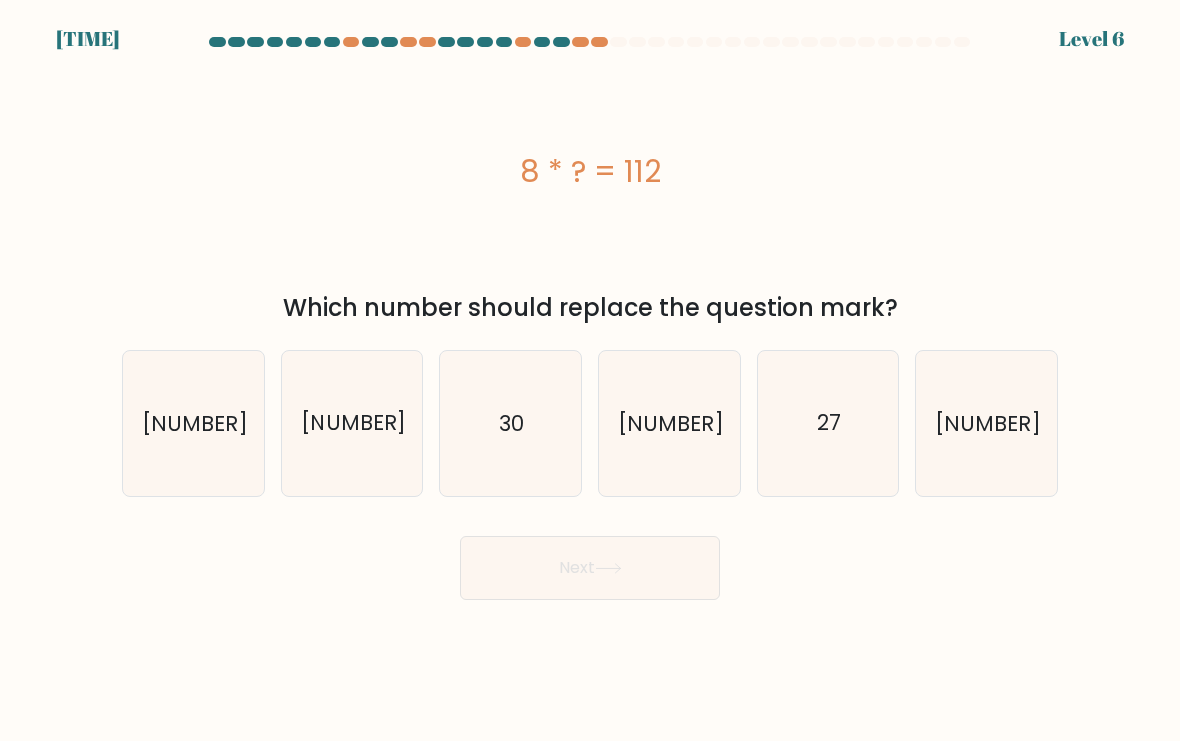 click on "14" at bounding box center (194, 423) 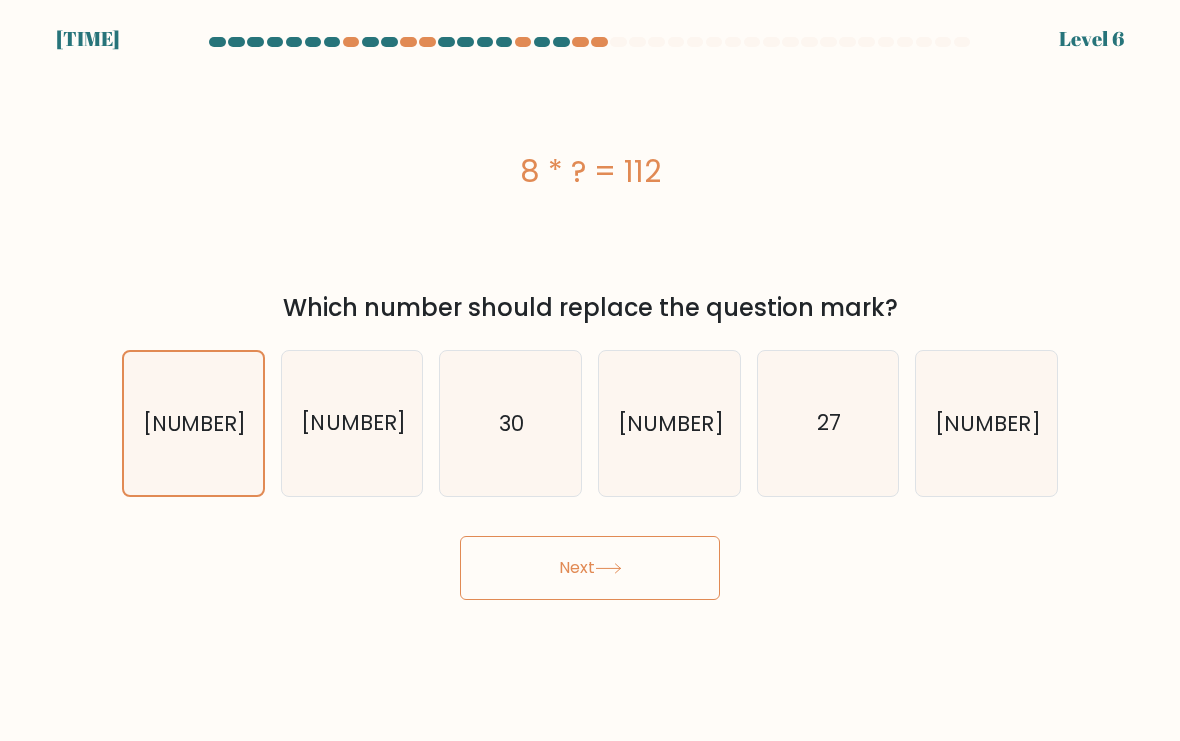 click on "Next" at bounding box center (590, 568) 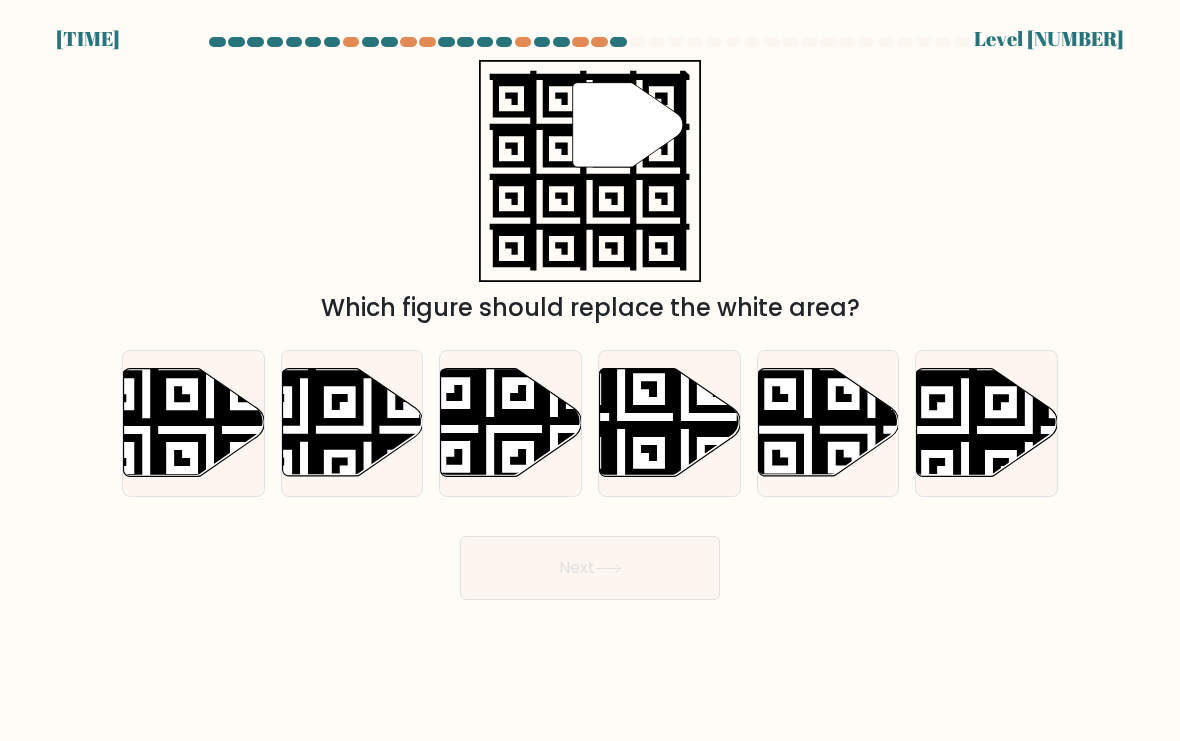 click at bounding box center (670, 423) 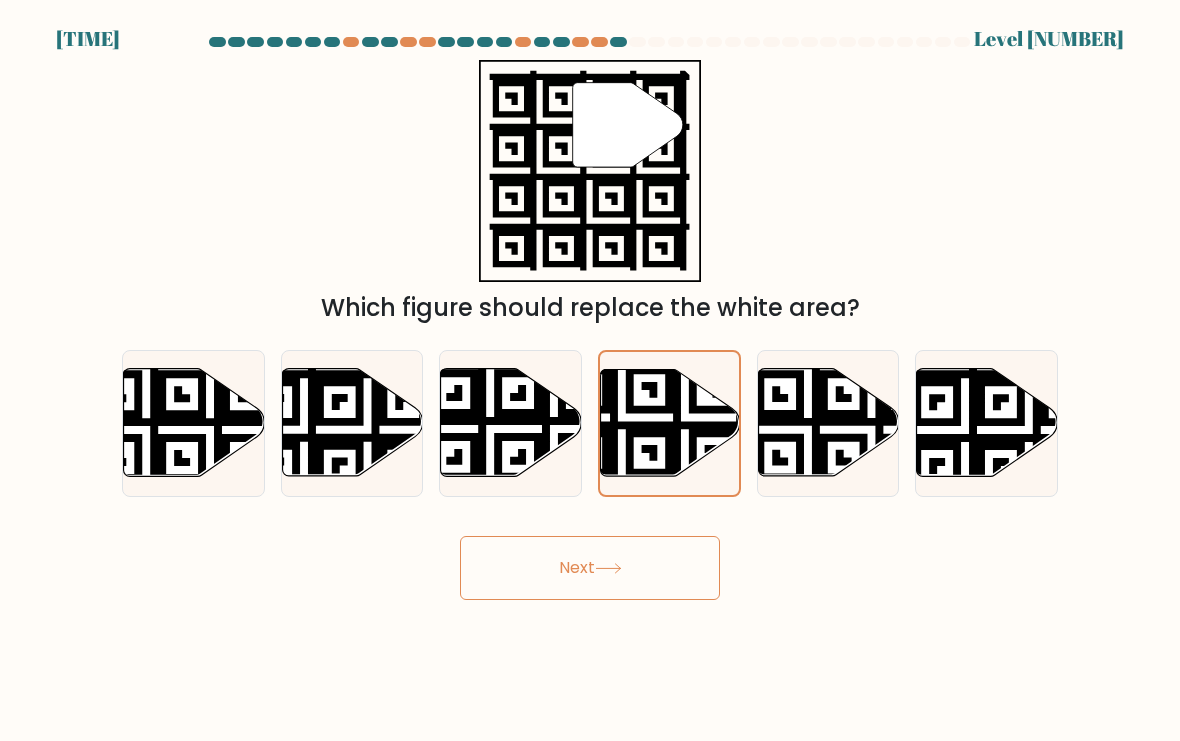 click on "Next" at bounding box center (590, 568) 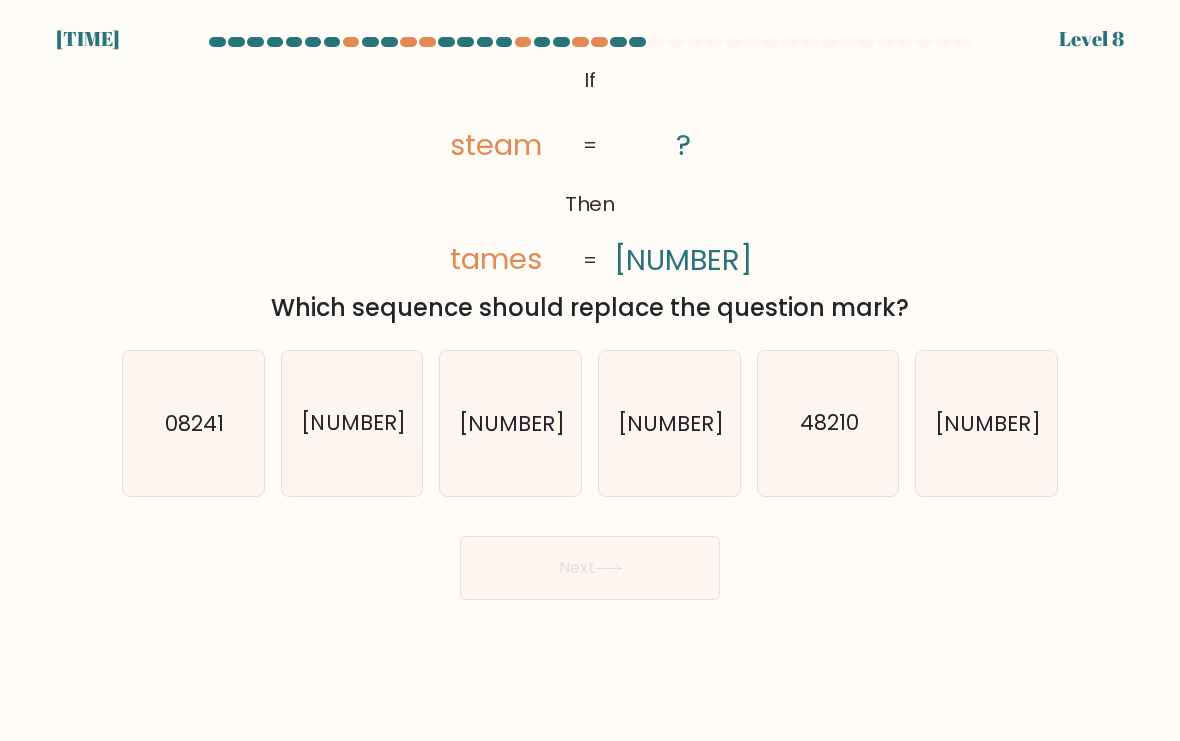 click on "24108" at bounding box center (512, 423) 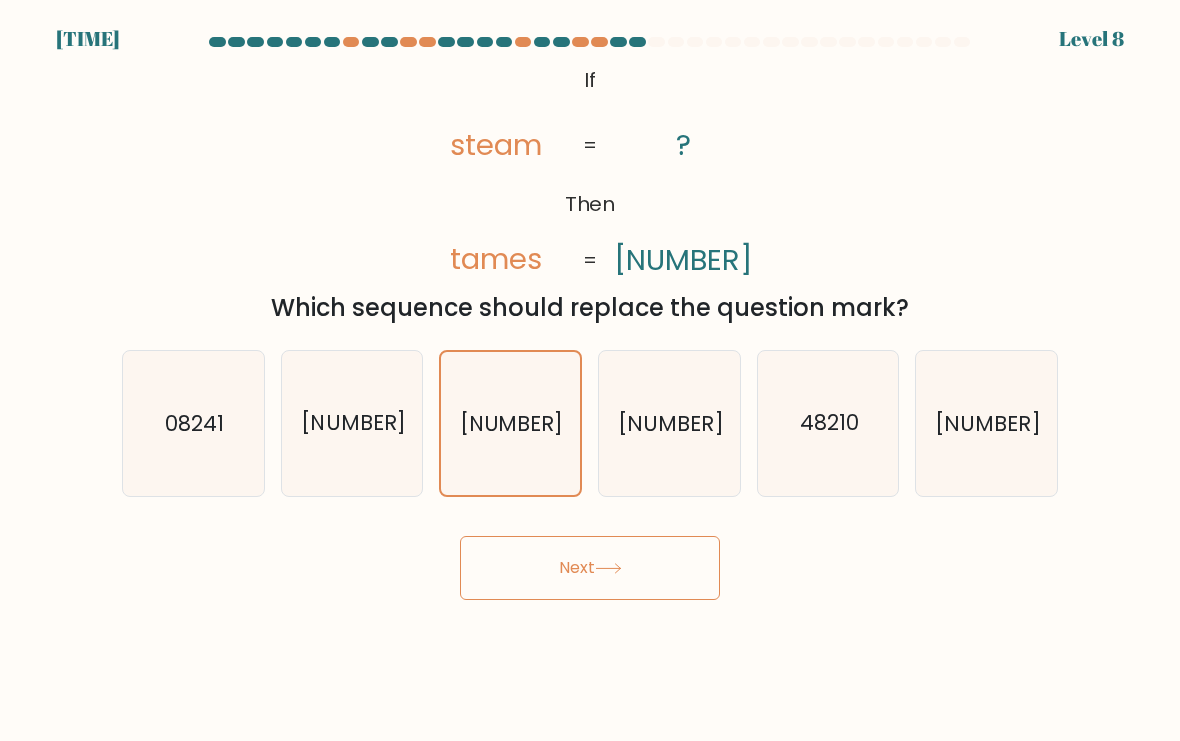 click on "Next" at bounding box center (590, 568) 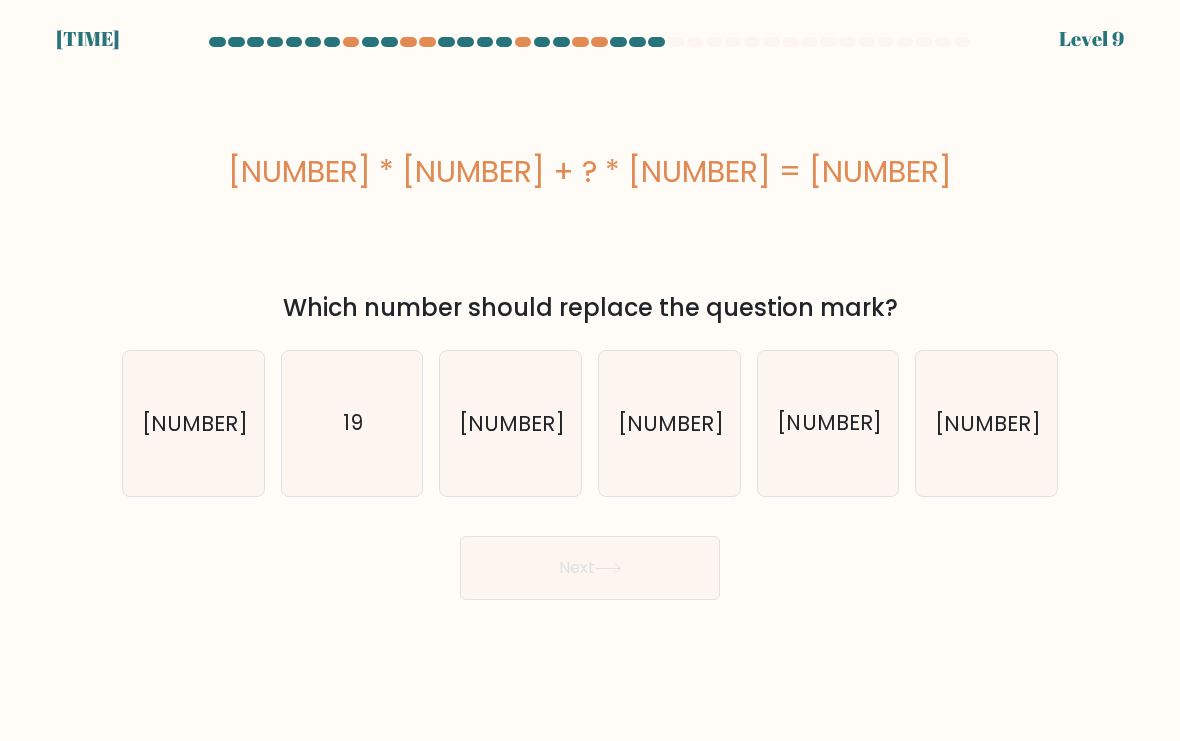 click on "5" at bounding box center [510, 423] 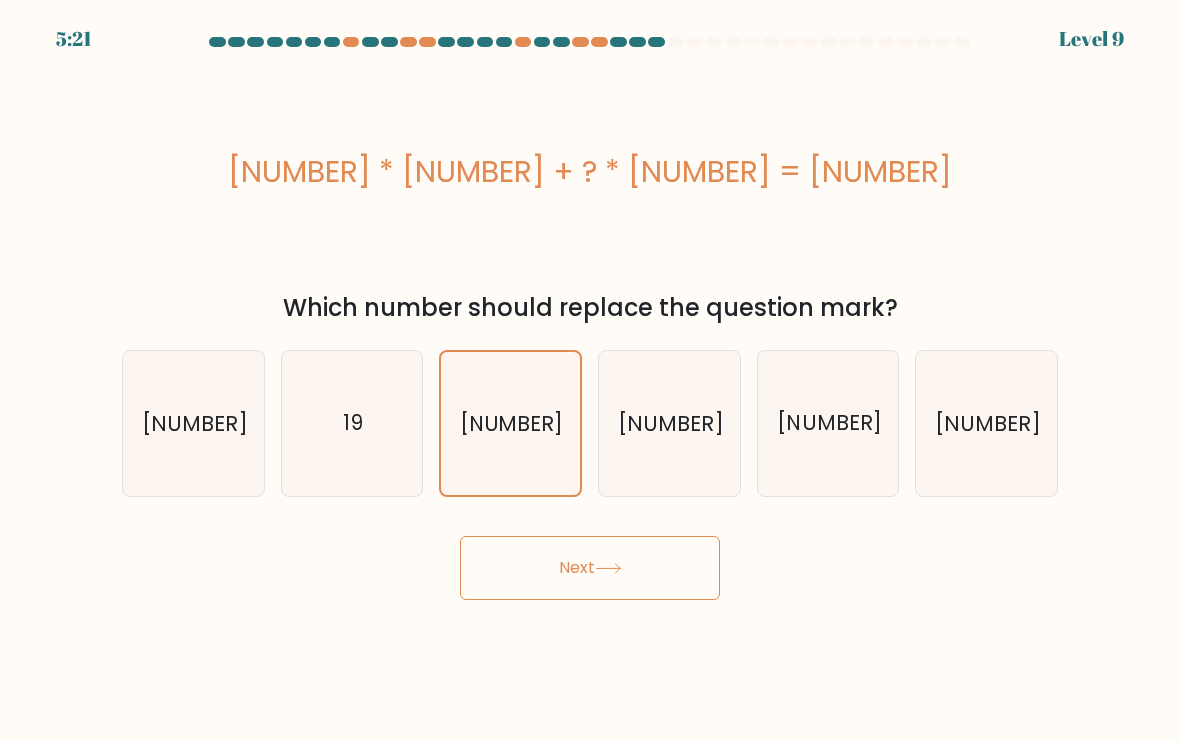 click on "Next" at bounding box center (590, 568) 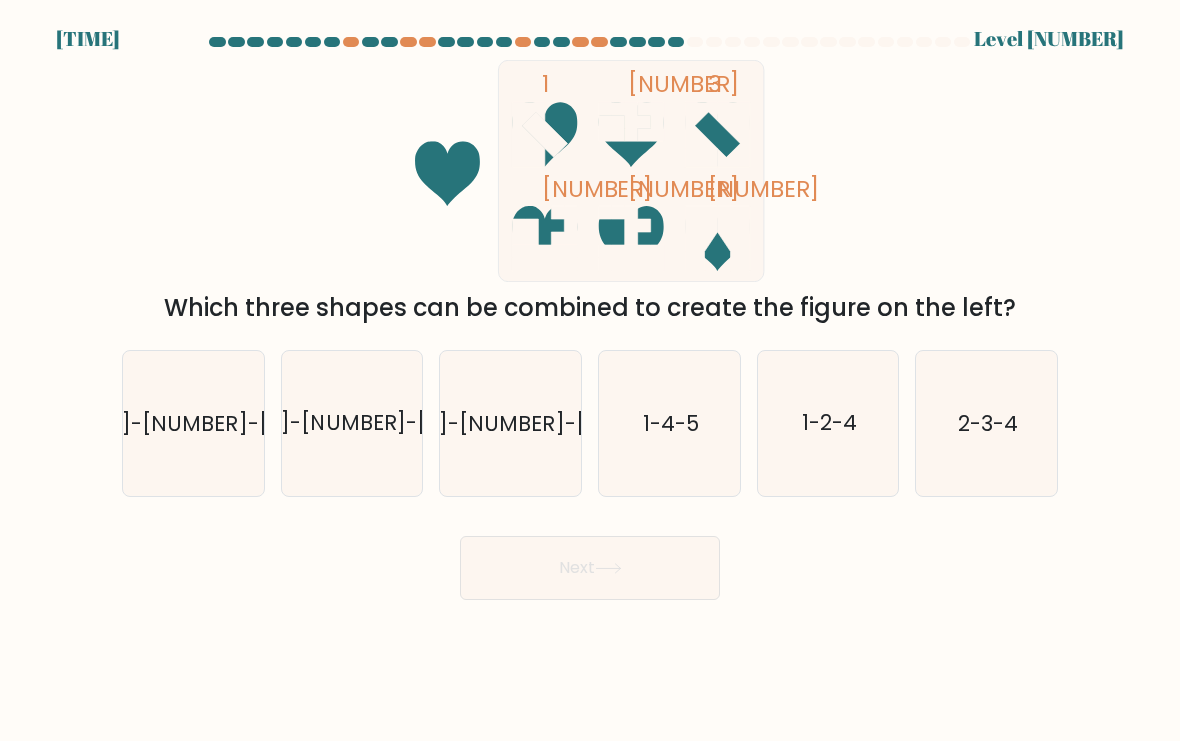 click on "1-4-5" at bounding box center (669, 423) 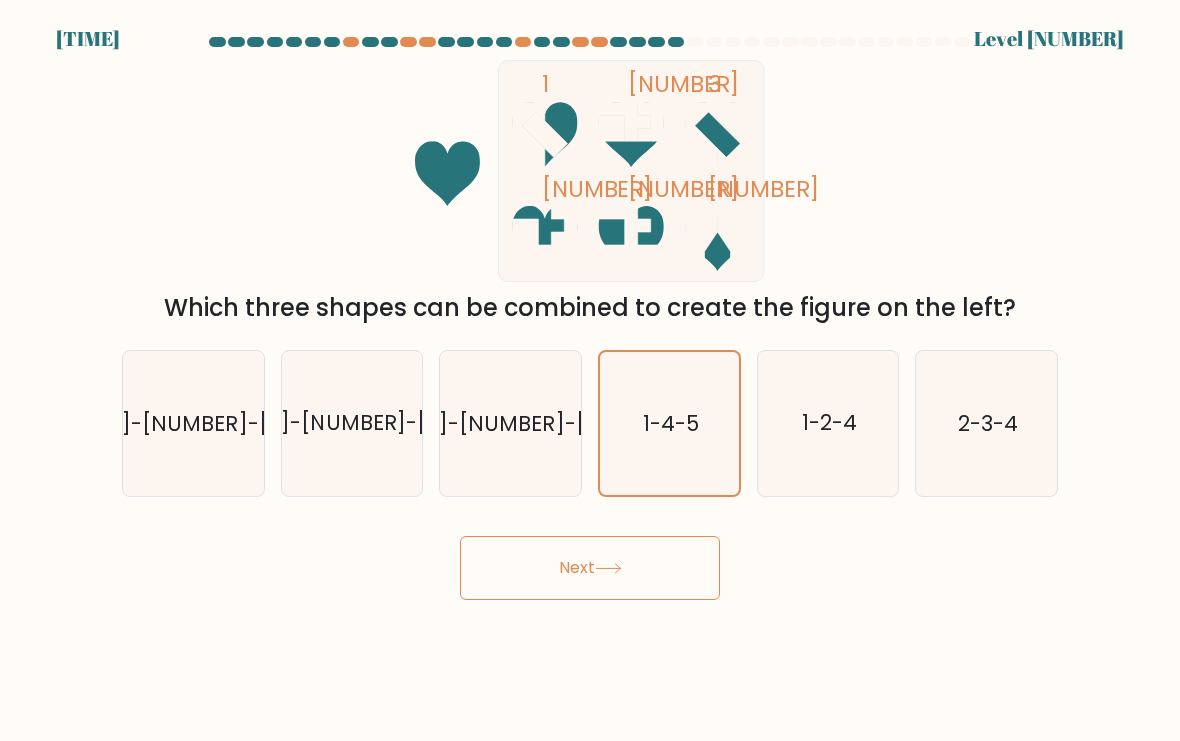 click at bounding box center (608, 568) 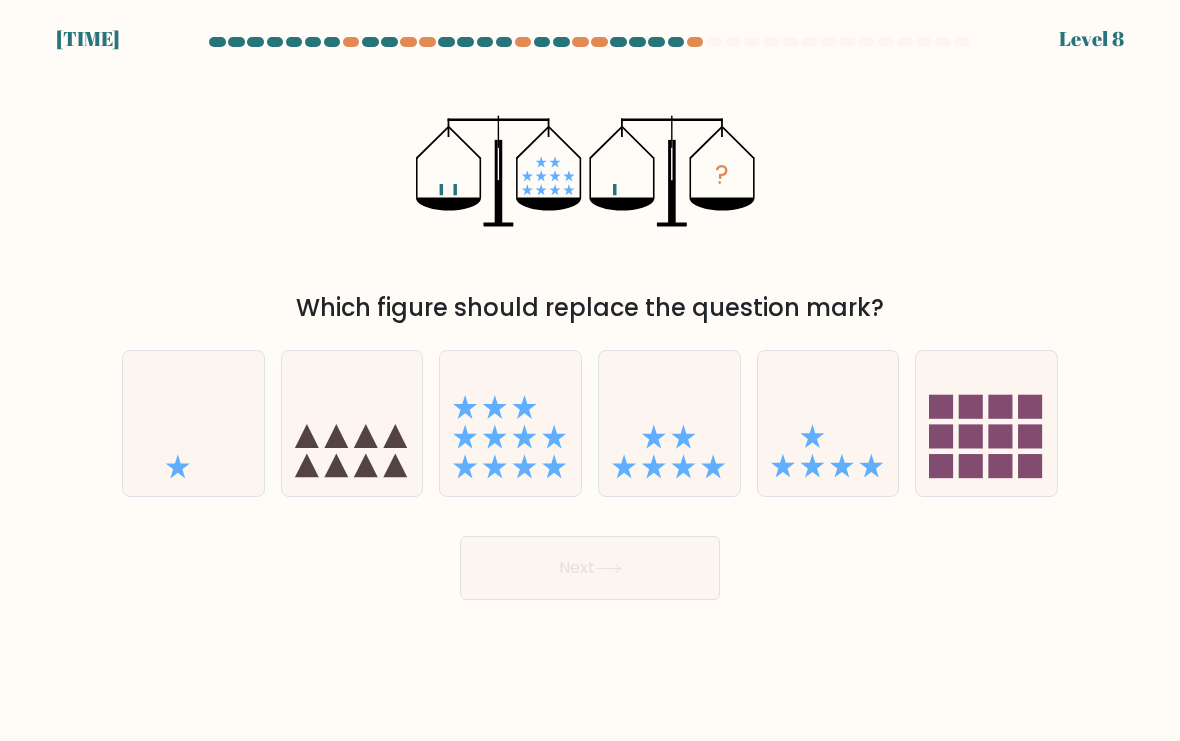 click at bounding box center (510, 423) 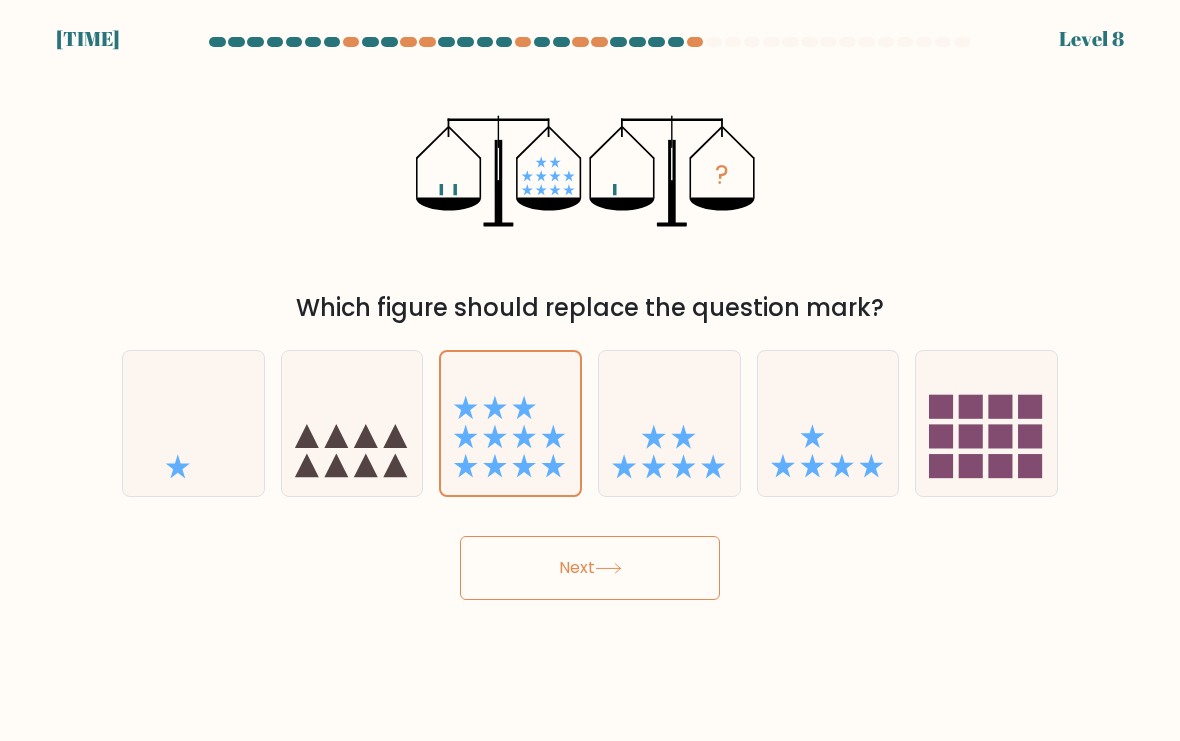 click on "Next" at bounding box center [590, 568] 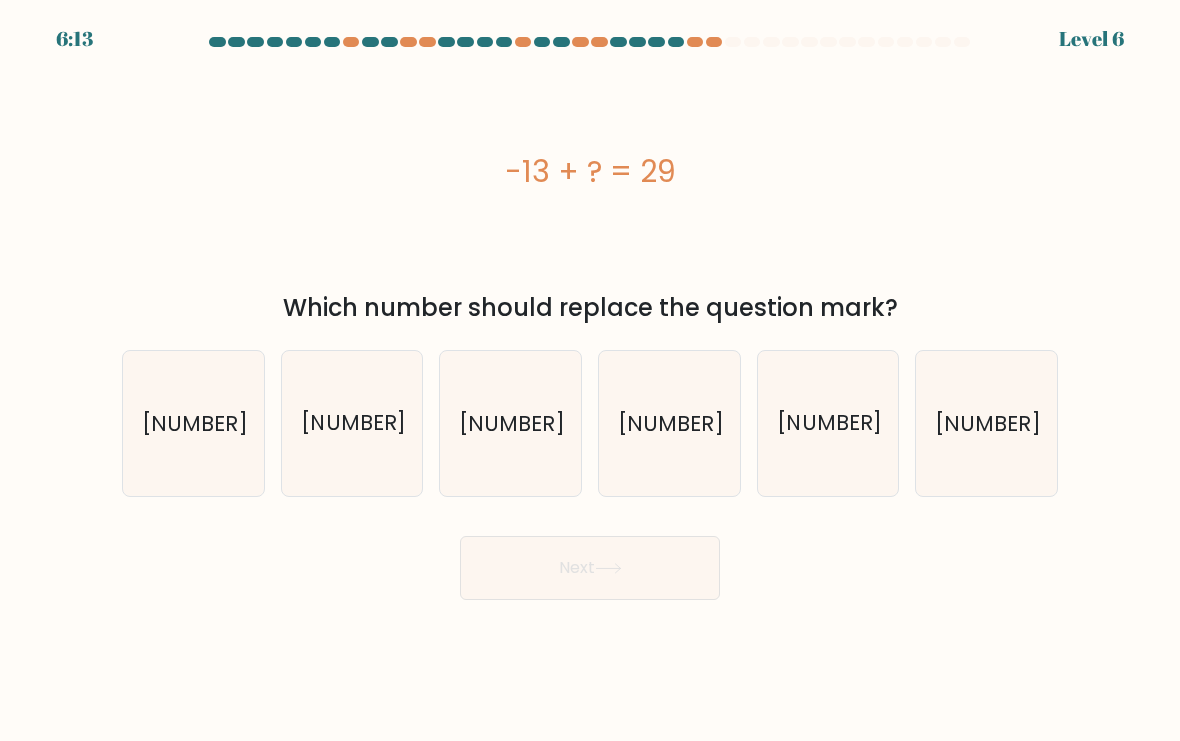 click on "42" at bounding box center [510, 423] 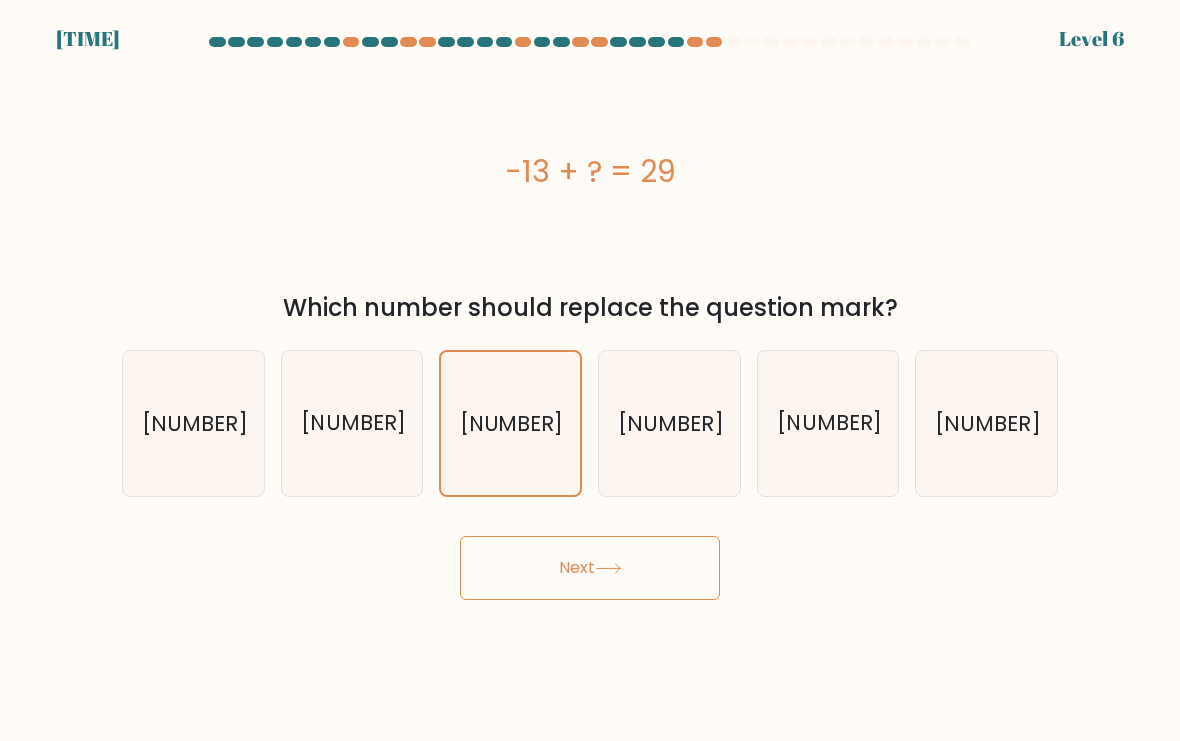 click on "Next" at bounding box center (590, 568) 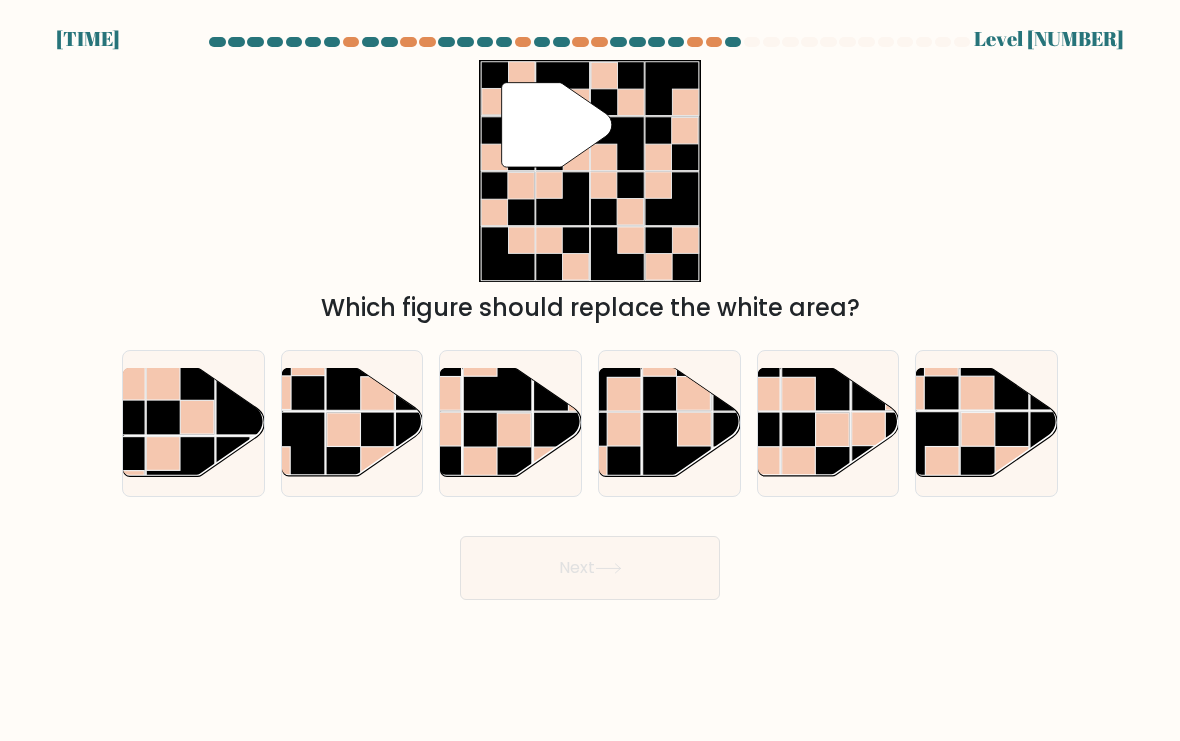 click at bounding box center [360, 447] 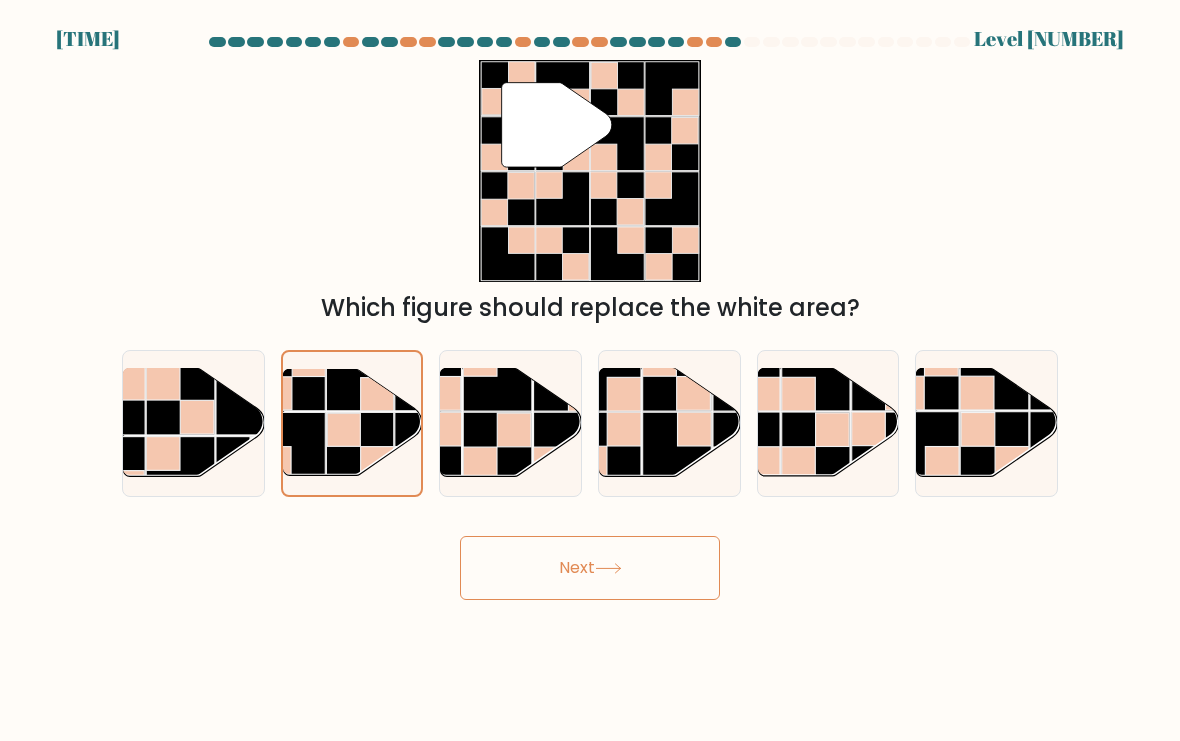 click on "Next" at bounding box center (590, 568) 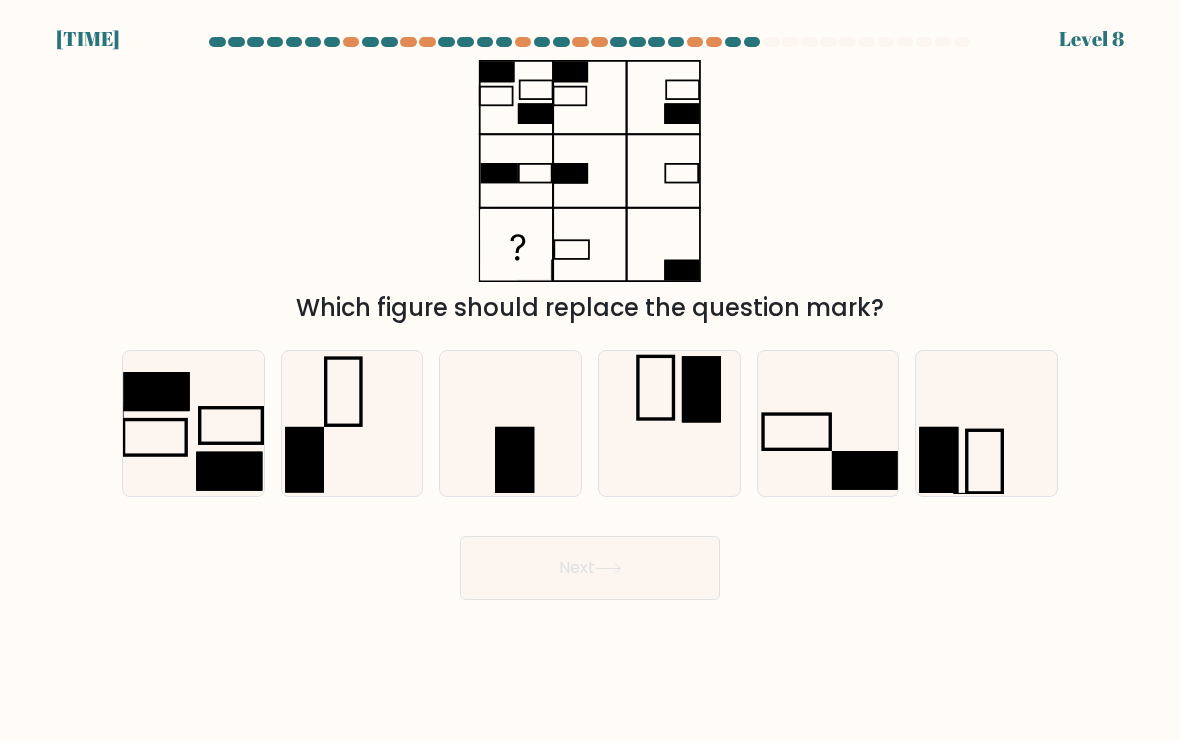 click at bounding box center [514, 460] 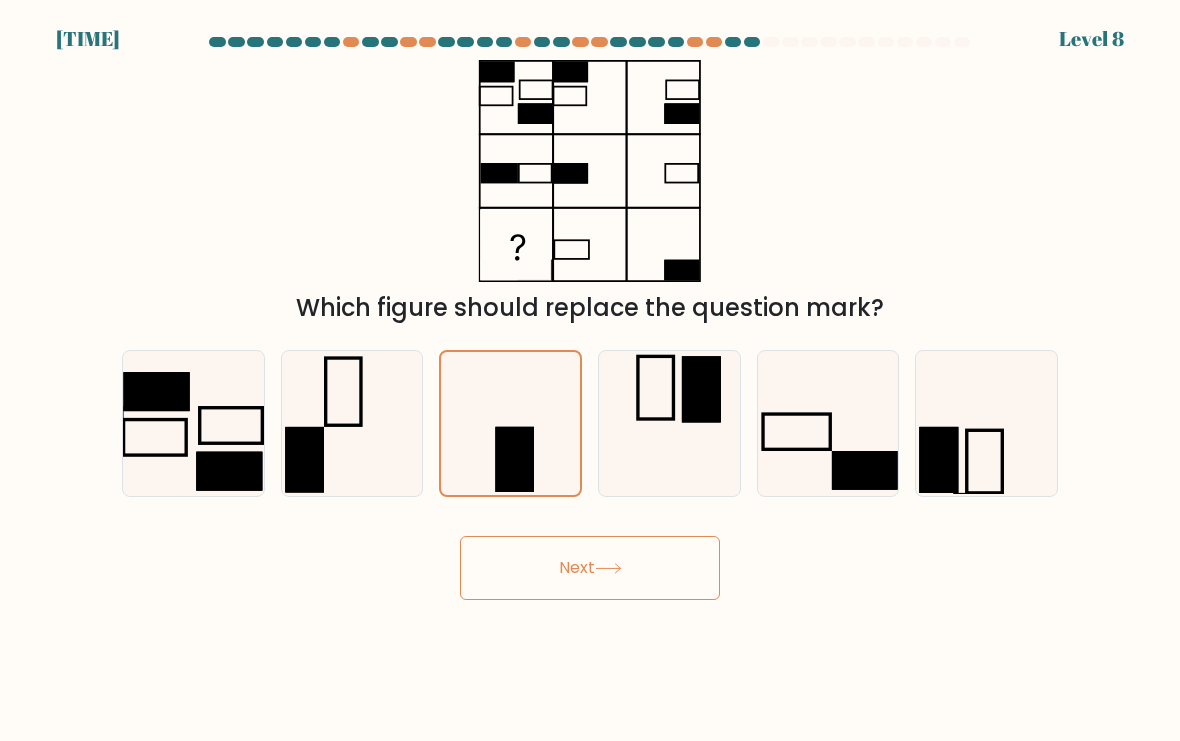 click on "Next" at bounding box center (590, 568) 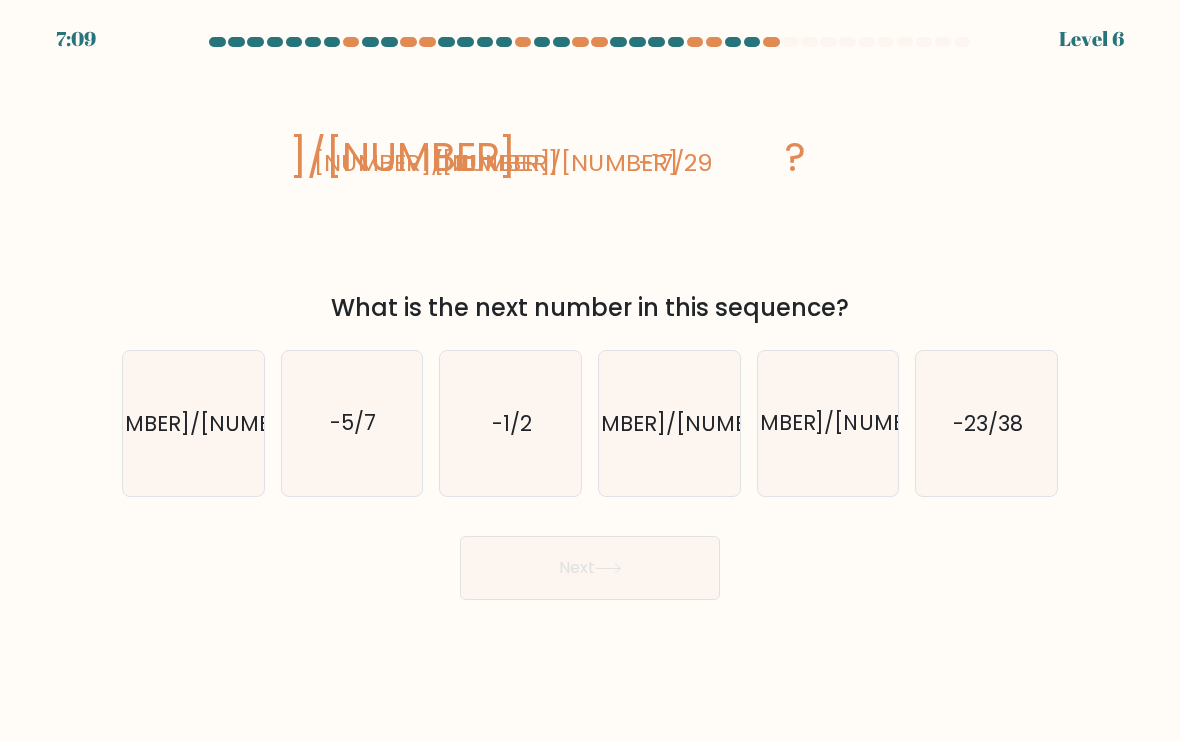 click on "-23/38" at bounding box center (986, 423) 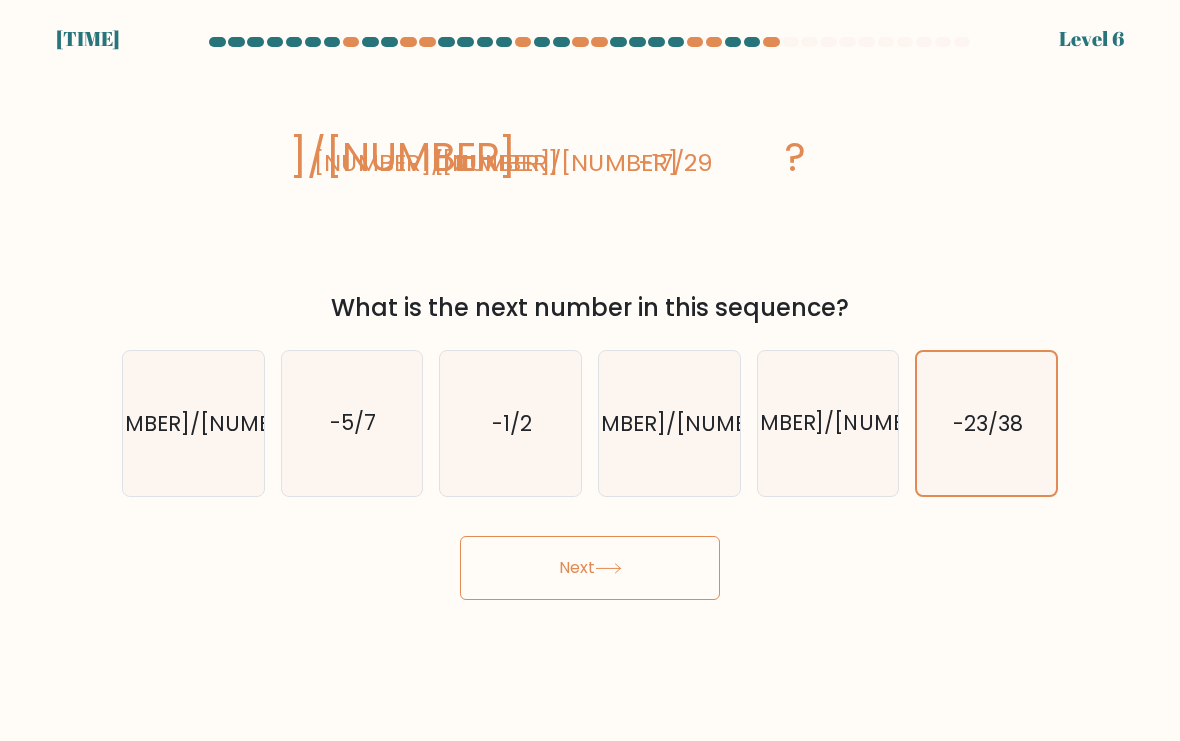 click on "Next" at bounding box center [590, 568] 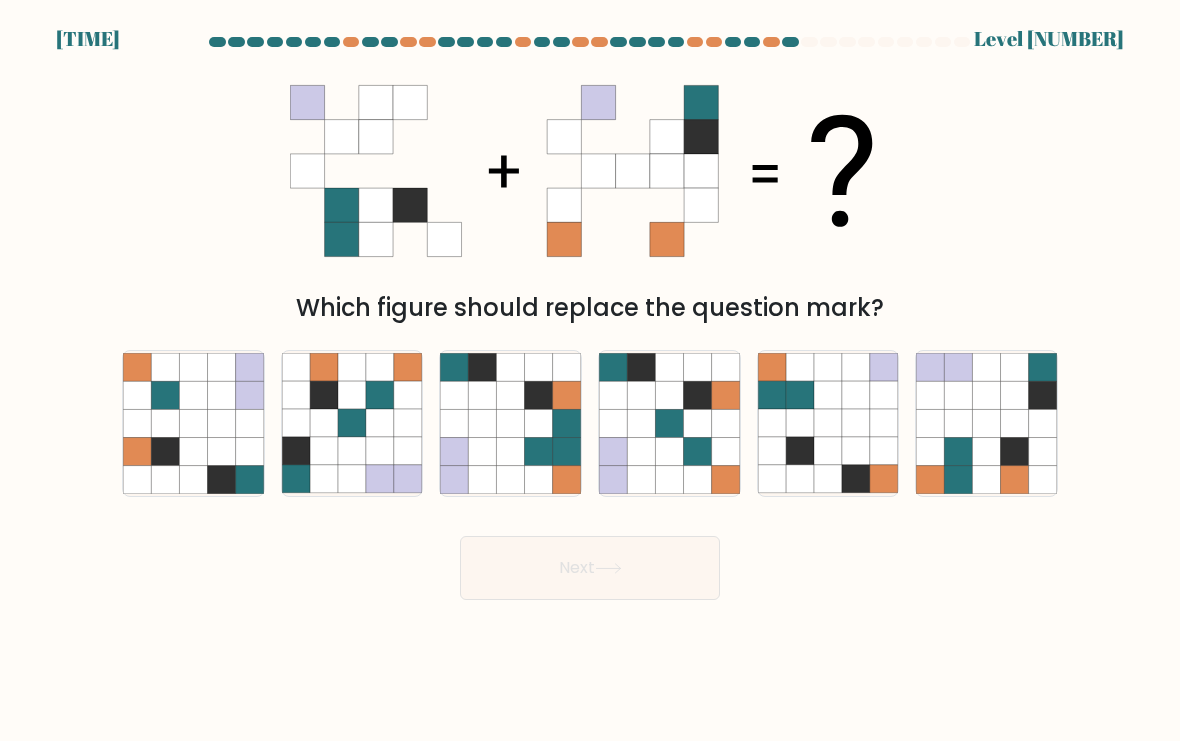 click at bounding box center [987, 451] 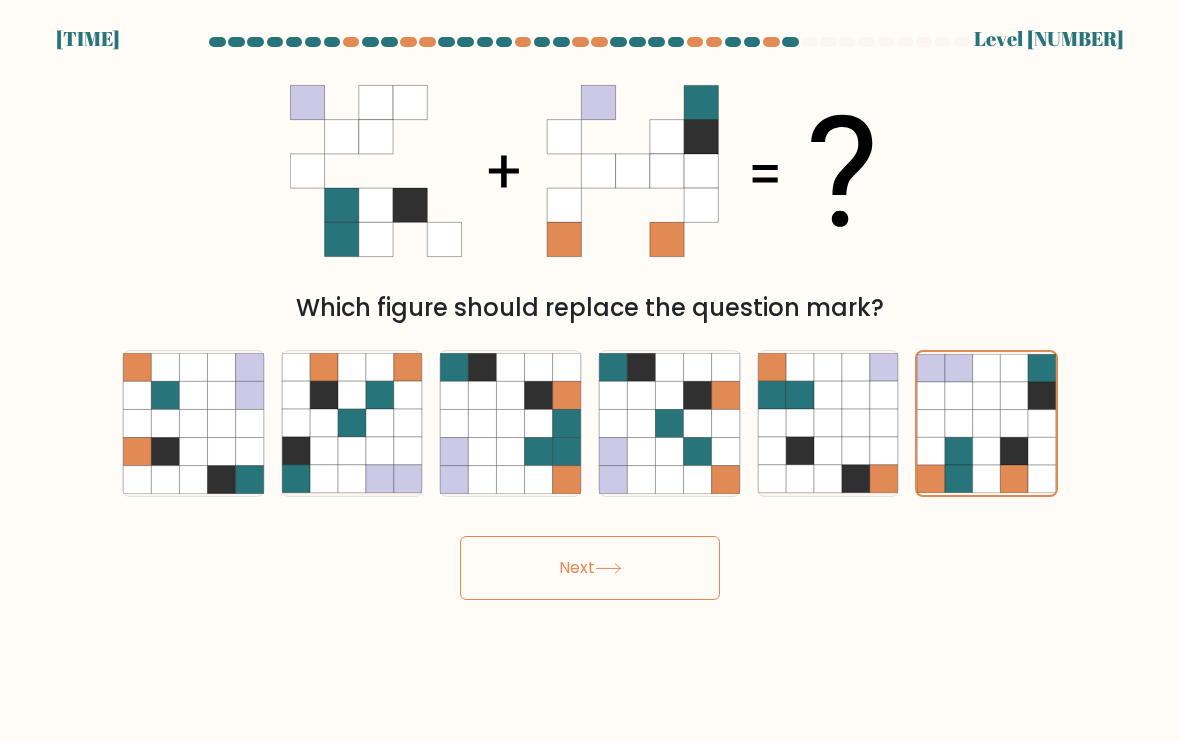 click on "Next" at bounding box center [590, 568] 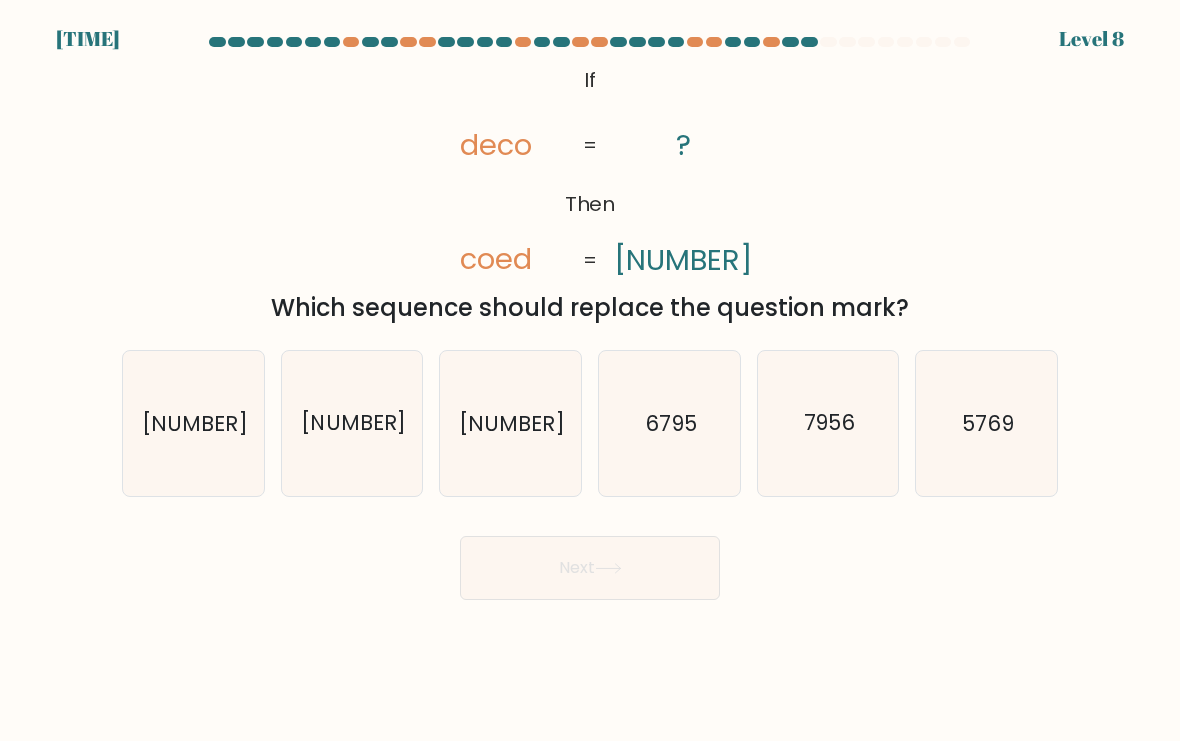 click on "6597" at bounding box center (193, 423) 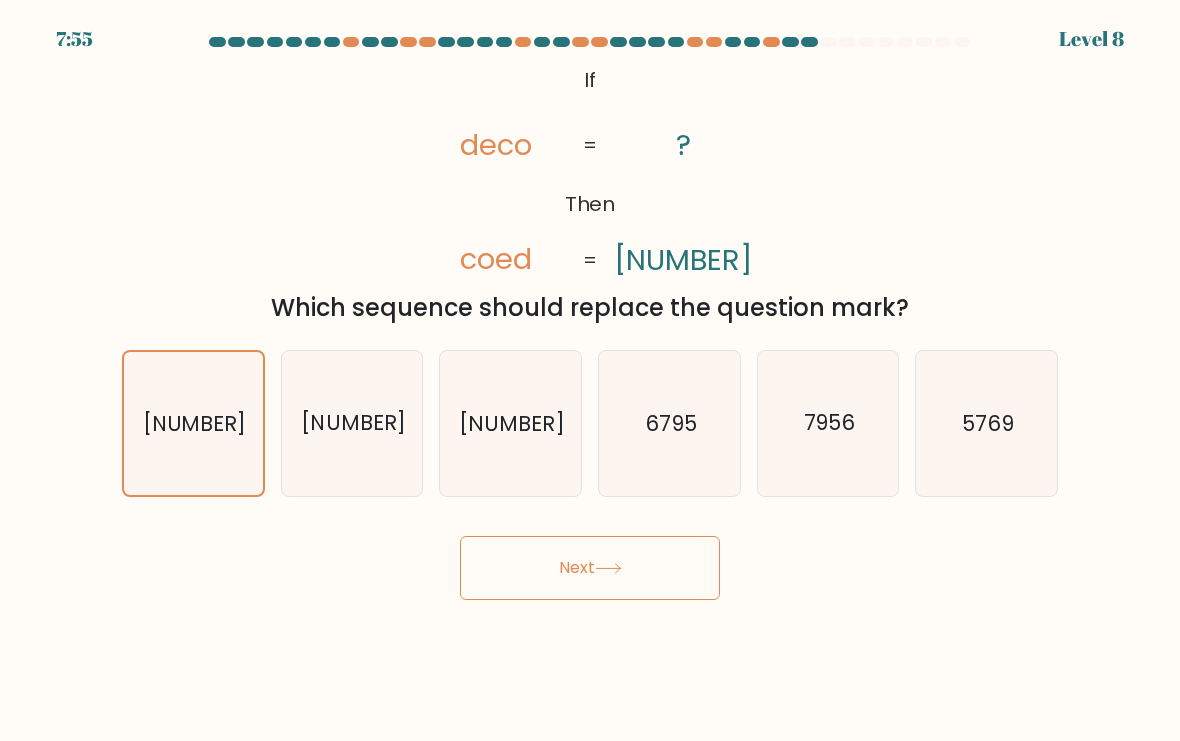 click on "Next" at bounding box center [590, 568] 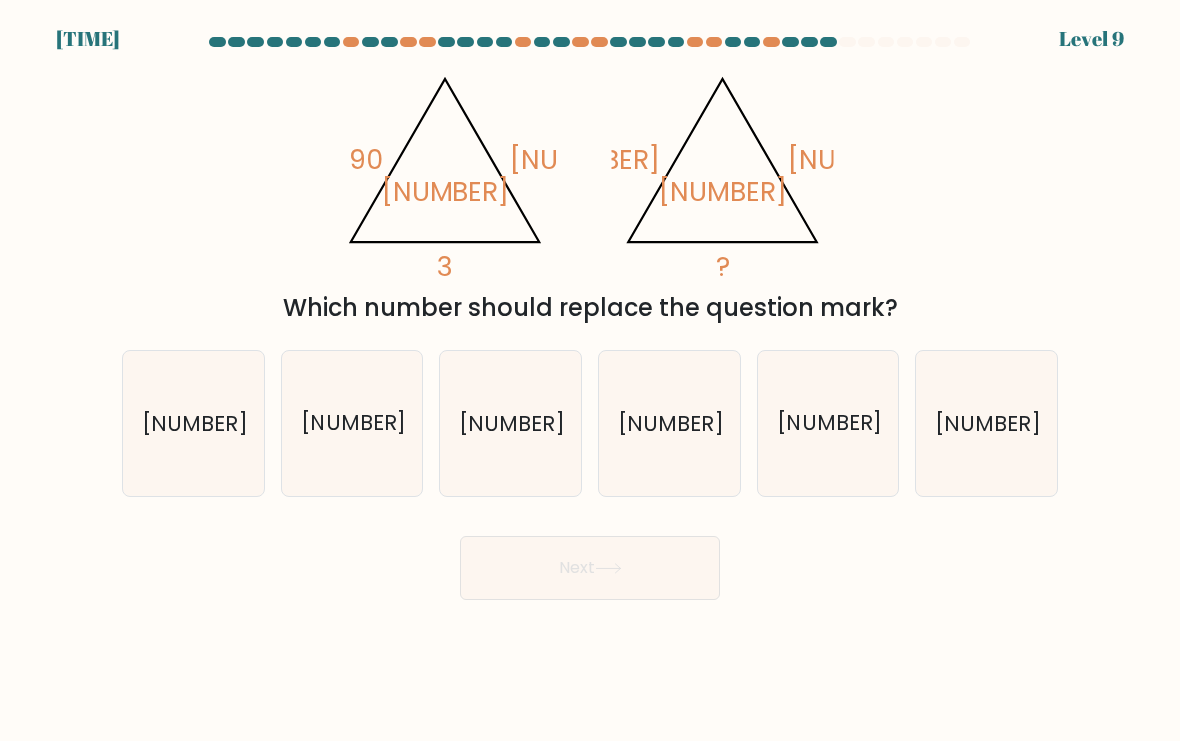 click on "6" at bounding box center (193, 423) 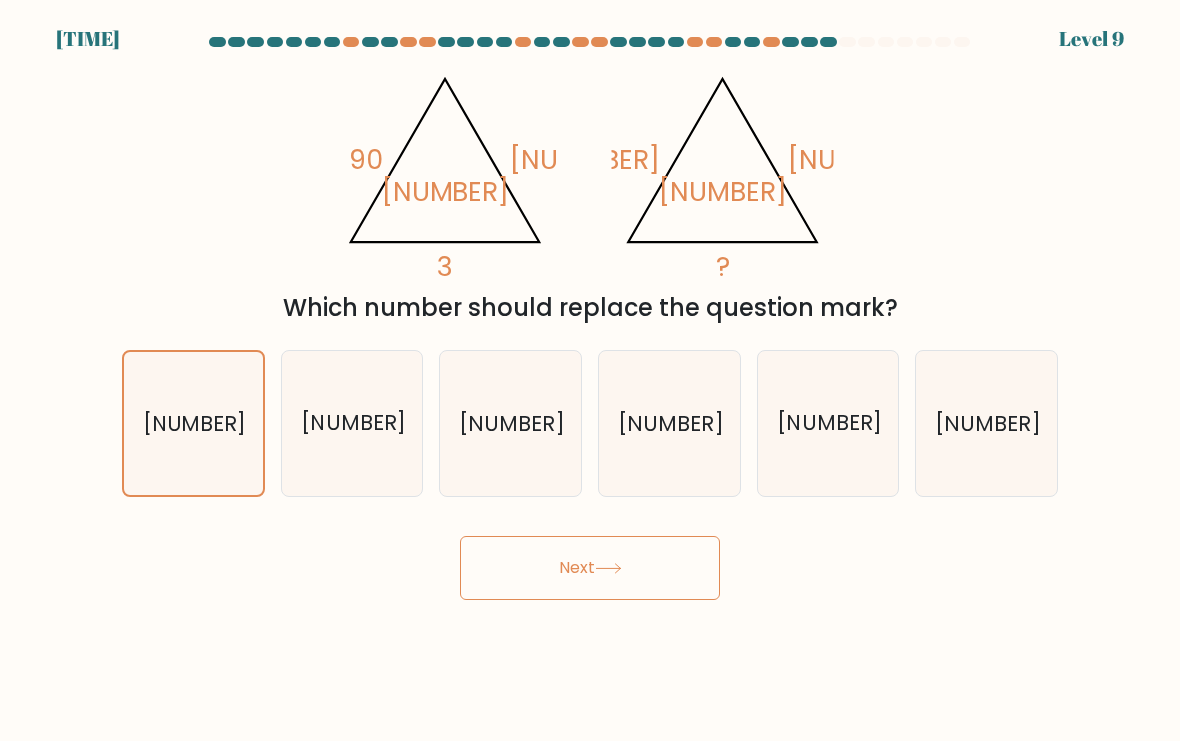 click on "Next" at bounding box center (590, 568) 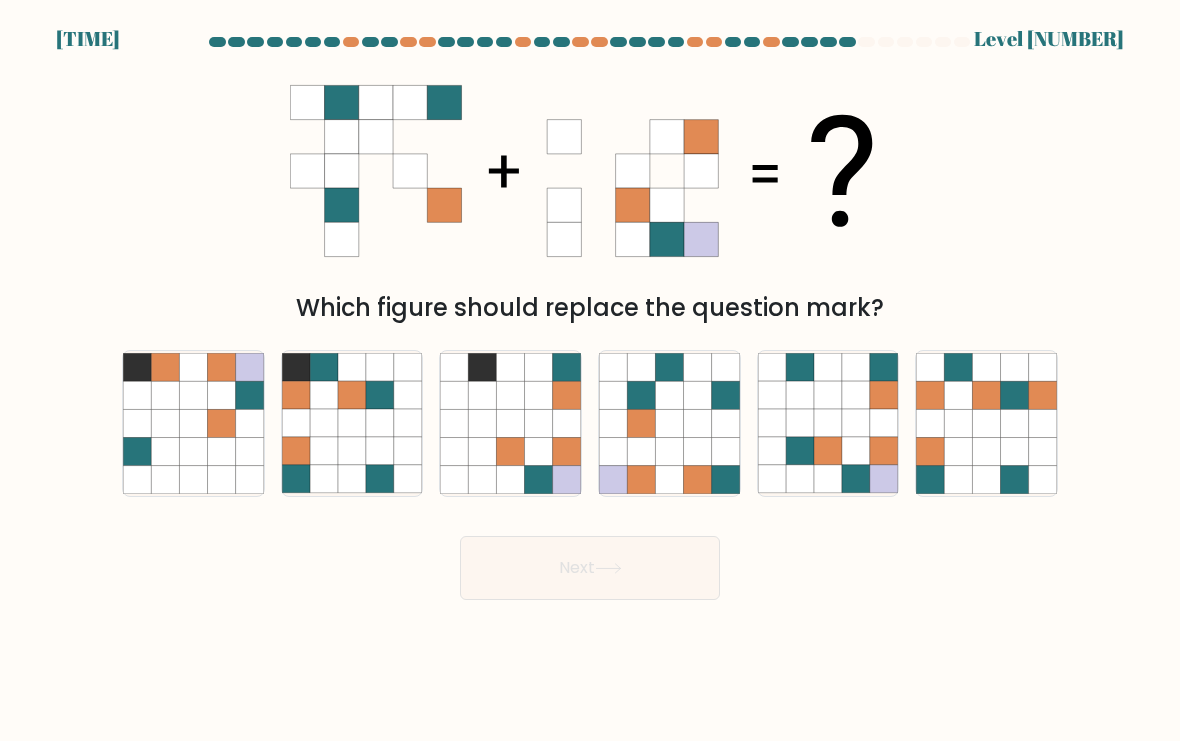 click at bounding box center (828, 451) 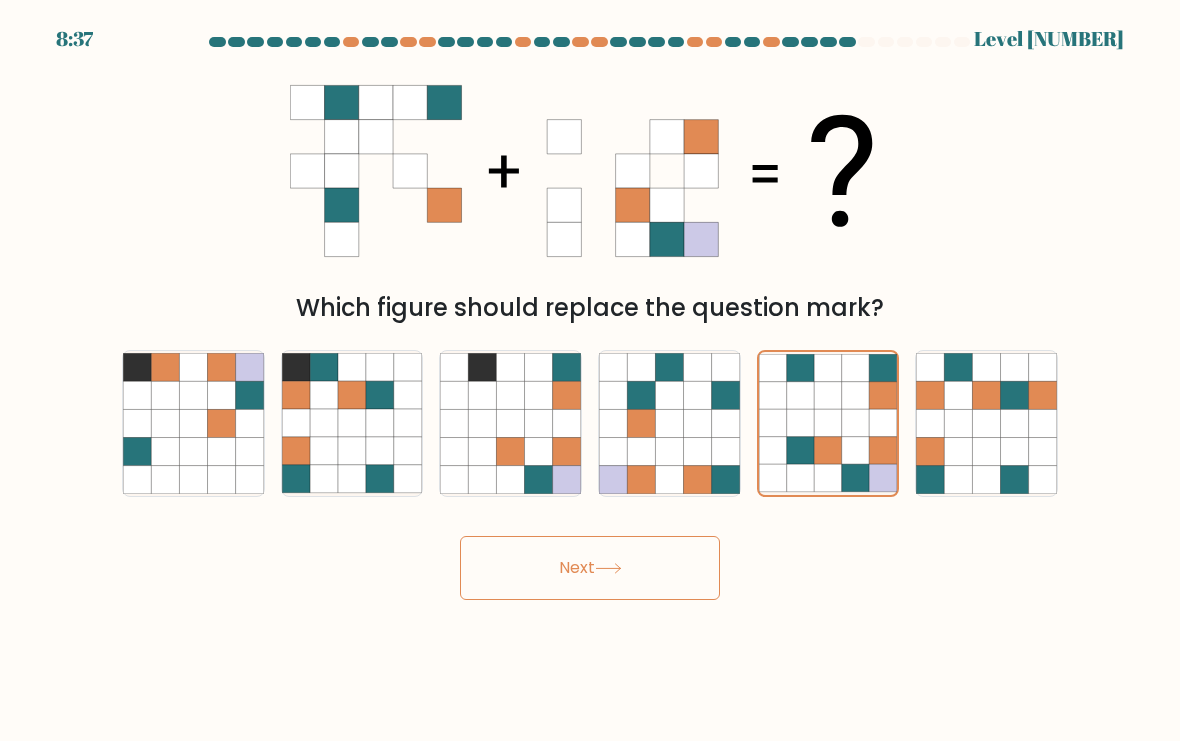 click at bounding box center [608, 568] 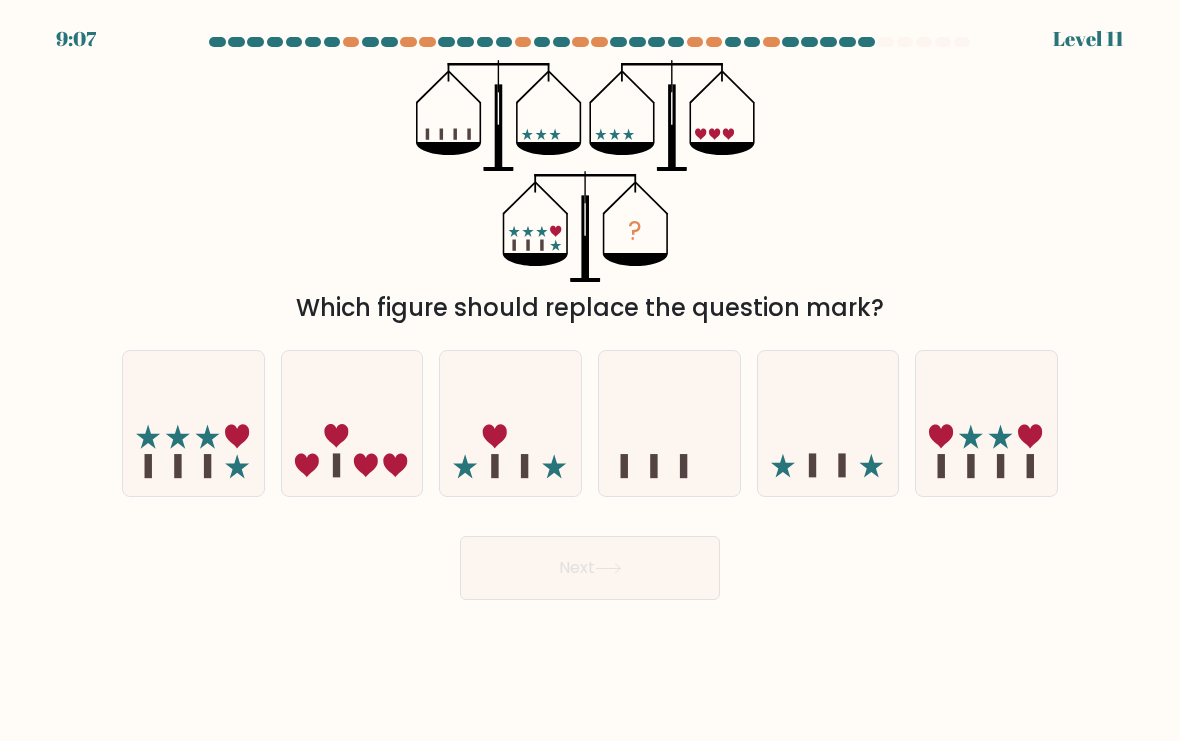 click at bounding box center [237, 466] 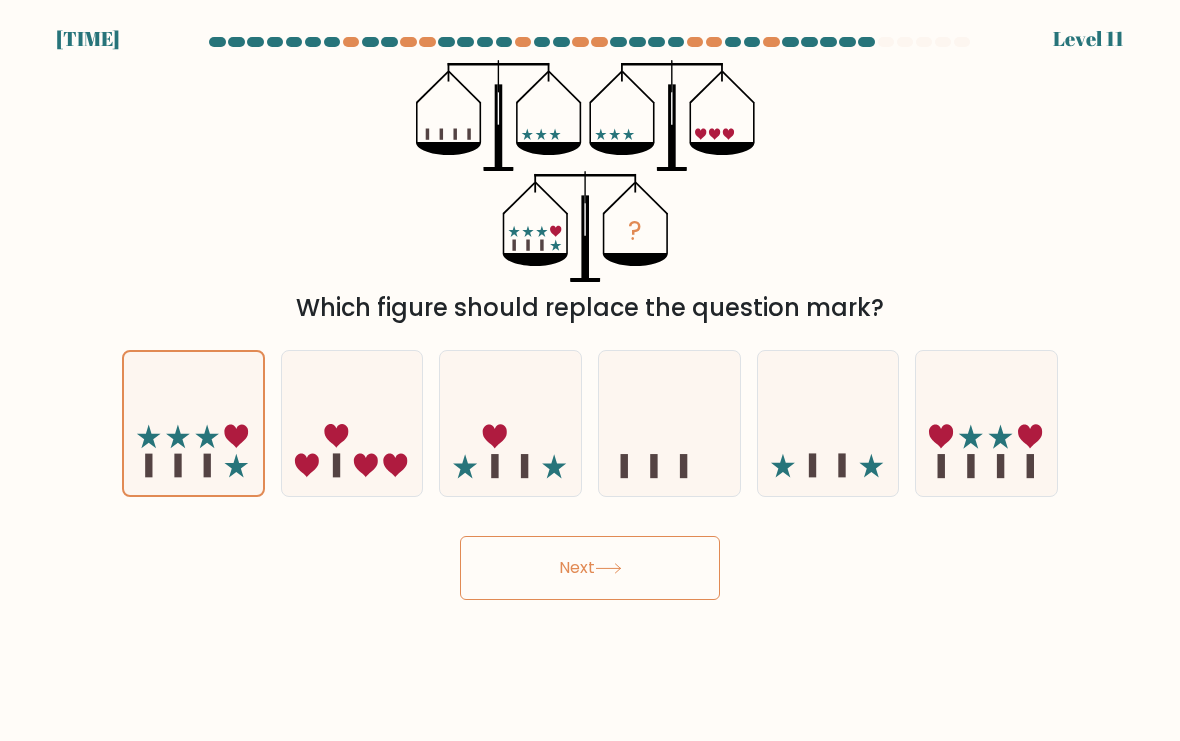 click on "Next" at bounding box center (590, 568) 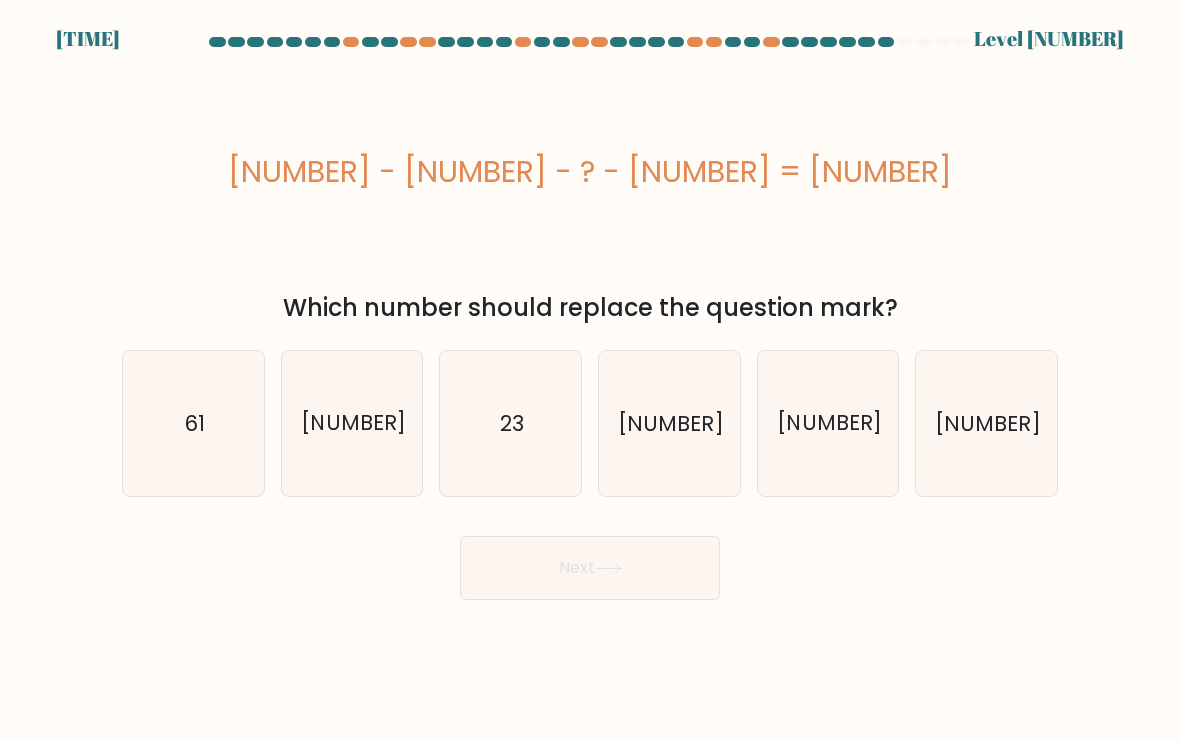 click on "42" at bounding box center [986, 423] 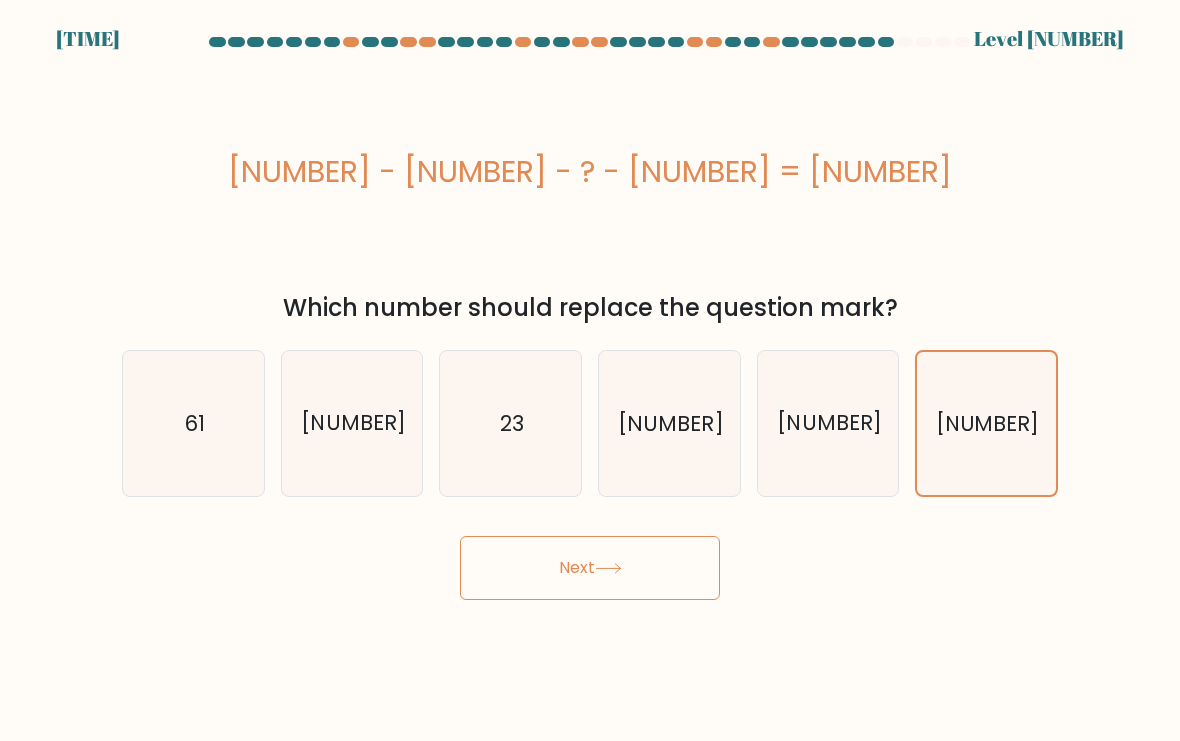 click at bounding box center [608, 568] 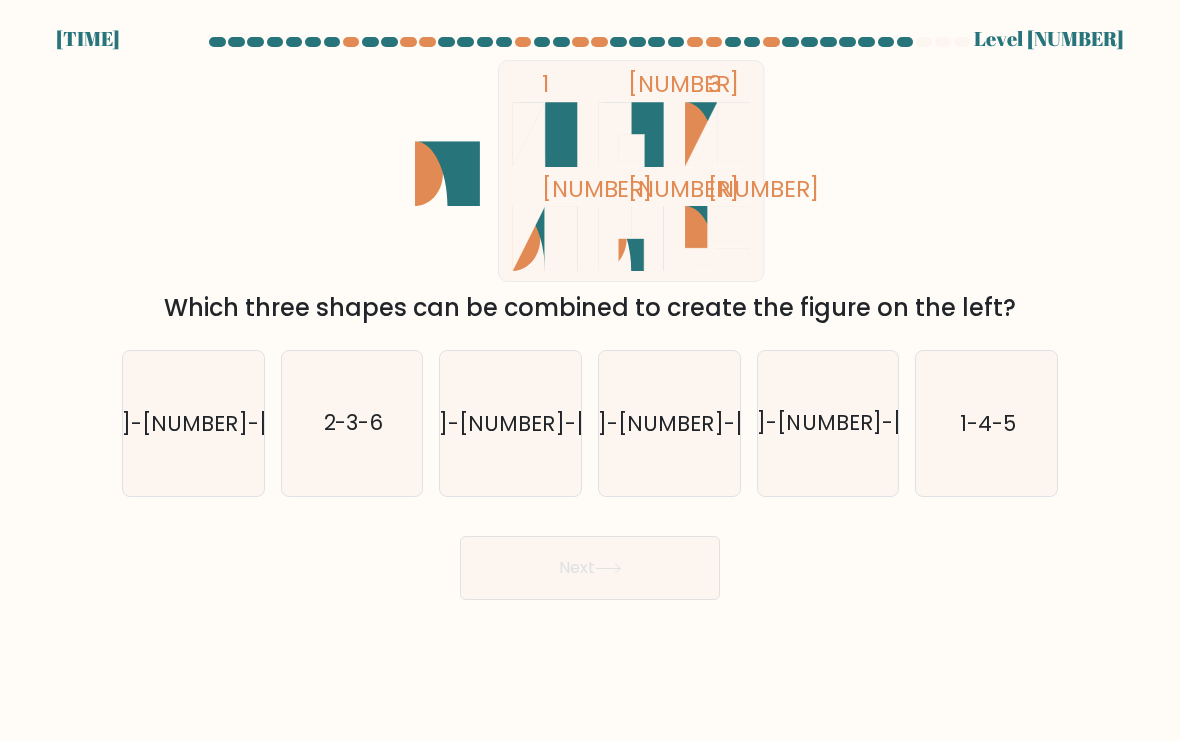 click on "1-4-5" at bounding box center (986, 423) 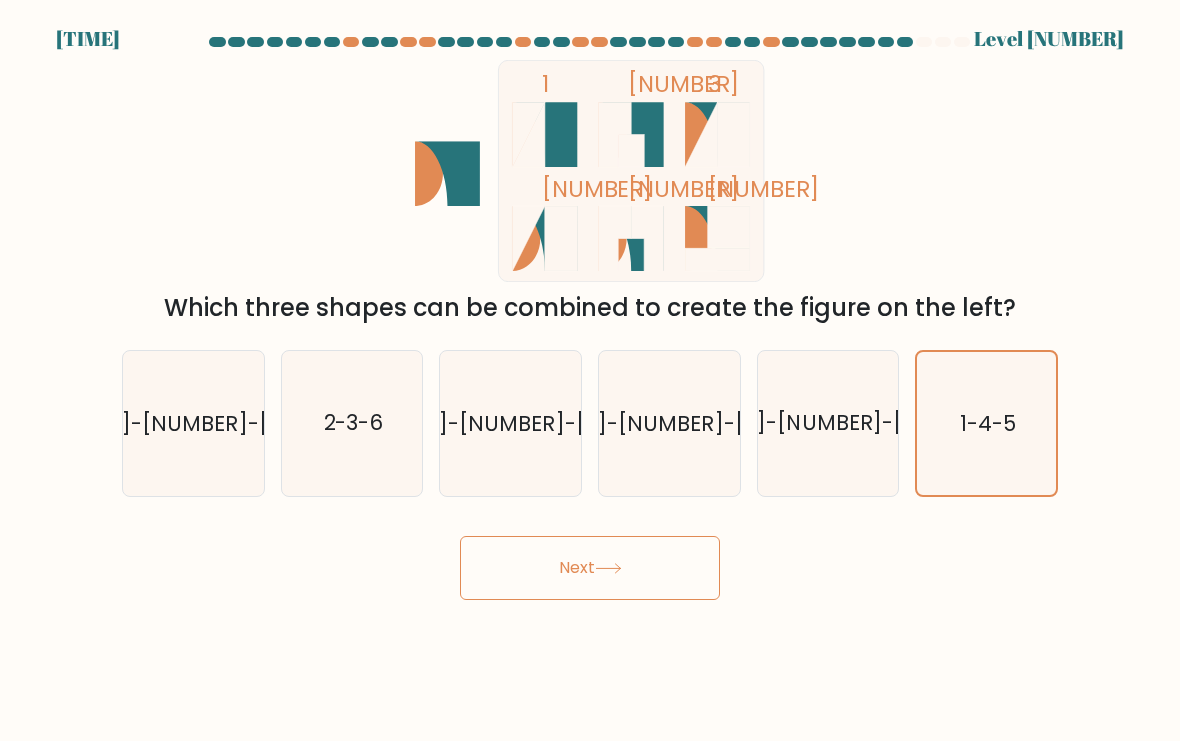 click on "Next" at bounding box center [590, 568] 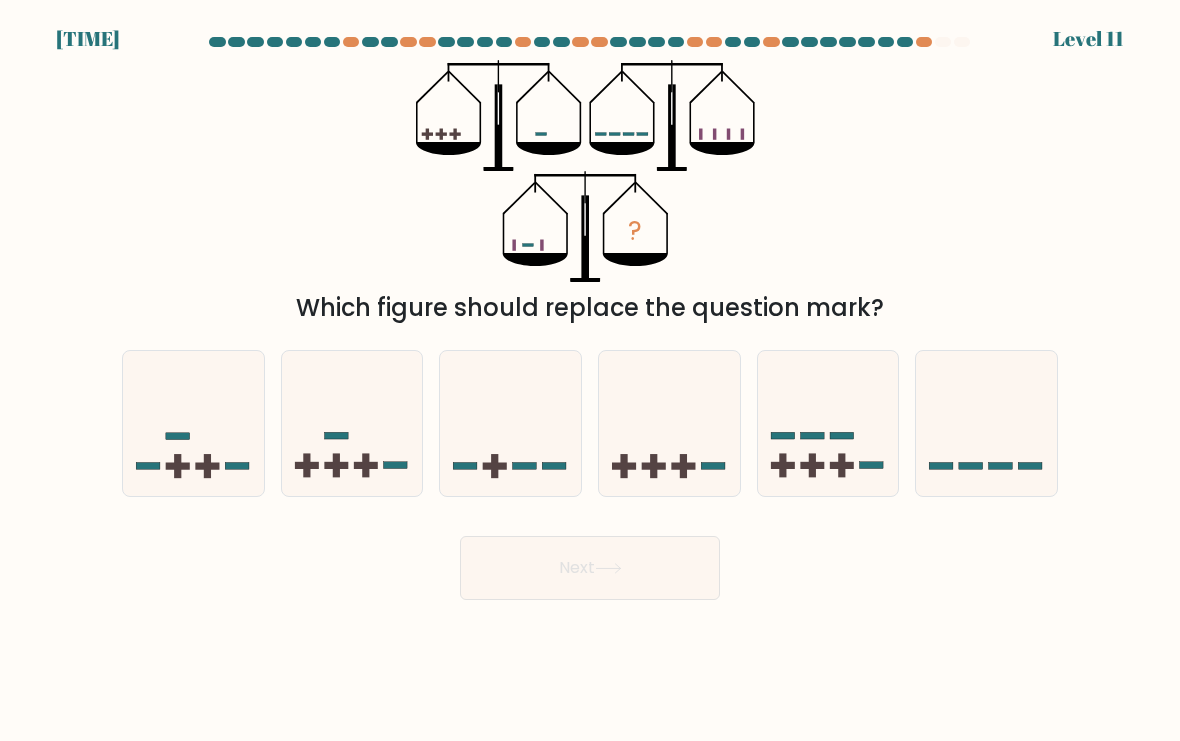 click at bounding box center (510, 423) 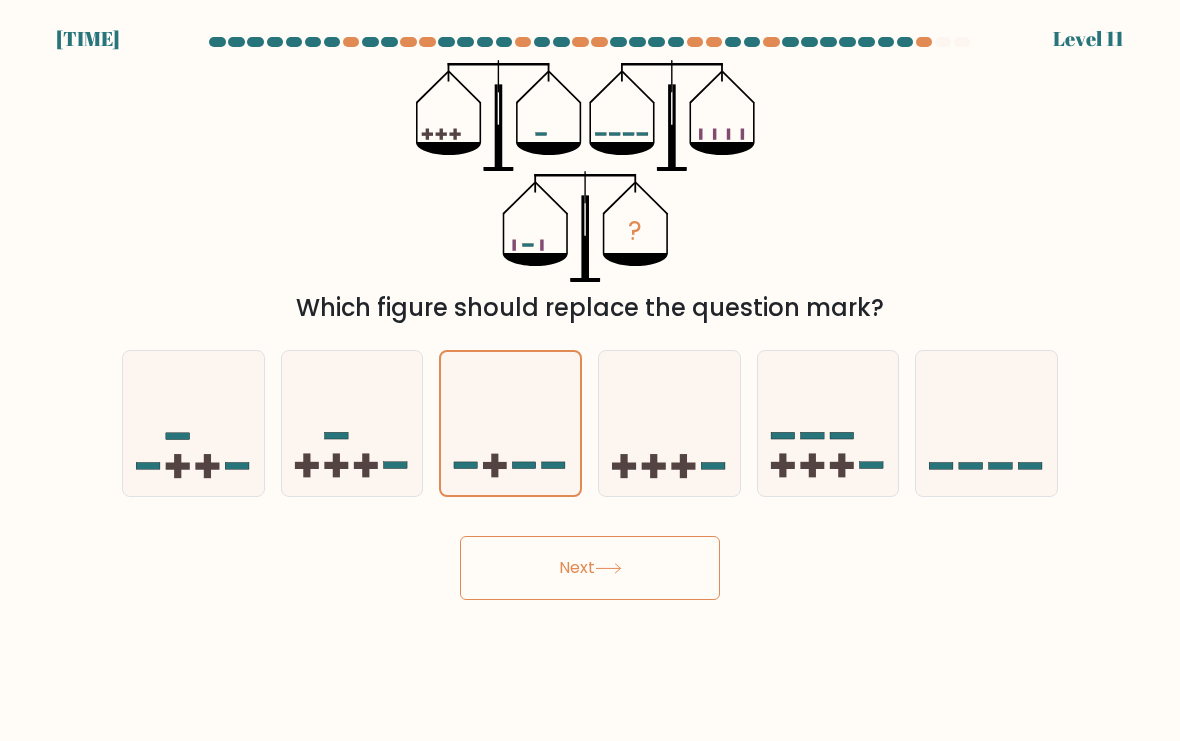 click on "Next" at bounding box center (590, 568) 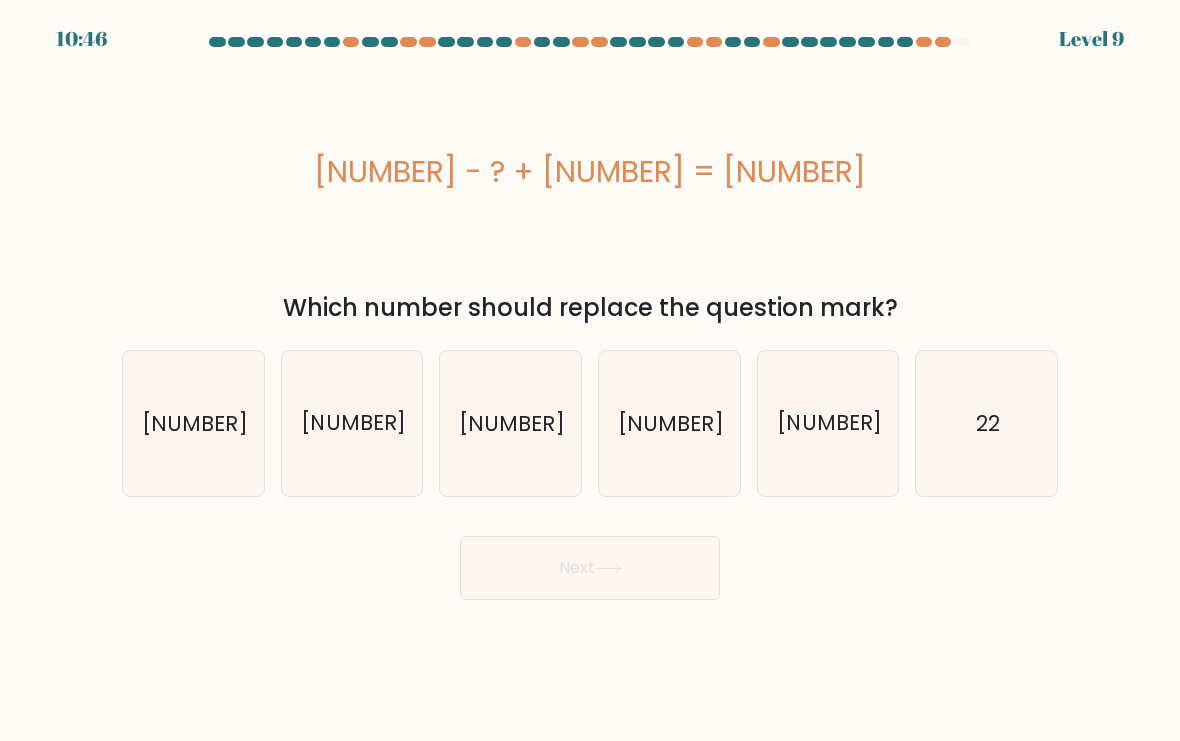 click on "14" at bounding box center (510, 423) 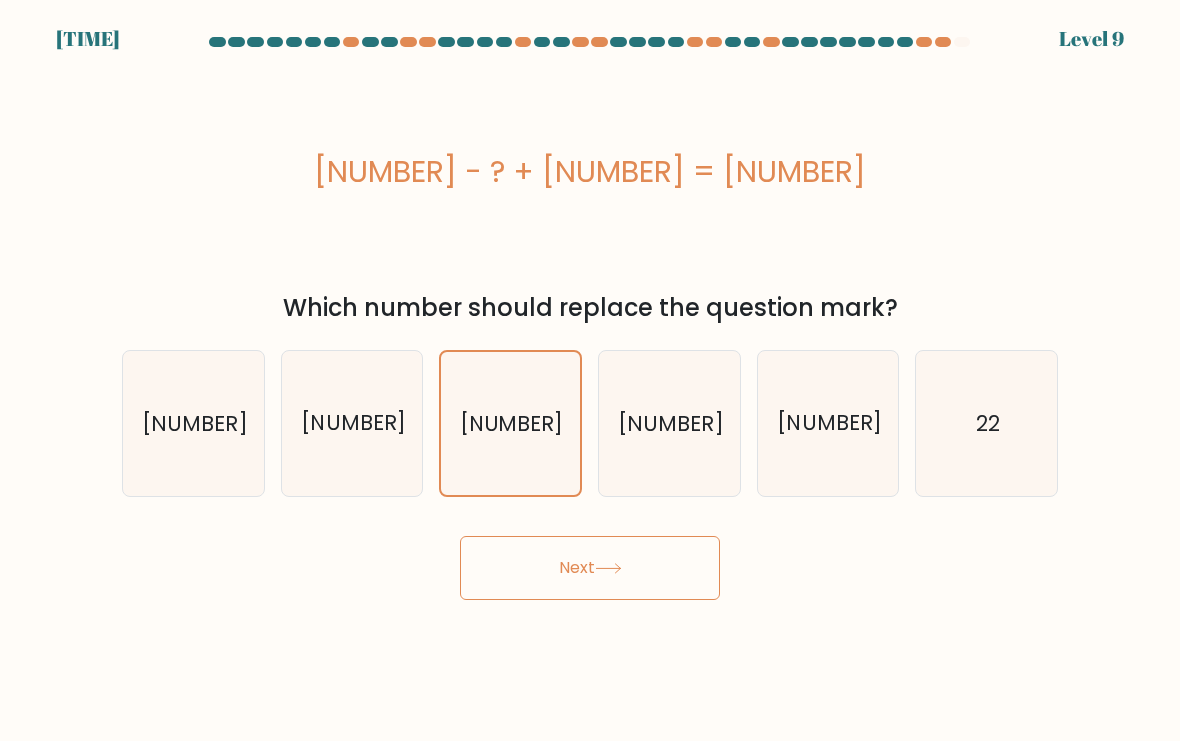click on "Next" at bounding box center (590, 568) 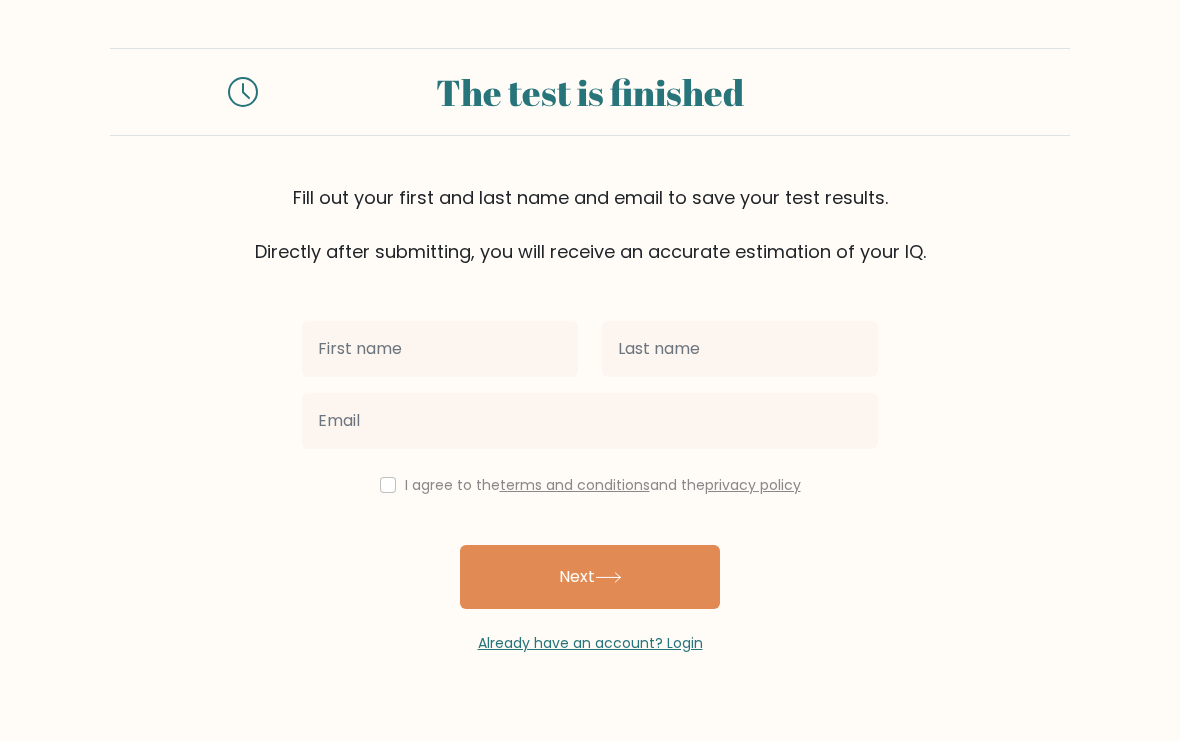 scroll, scrollTop: 0, scrollLeft: 0, axis: both 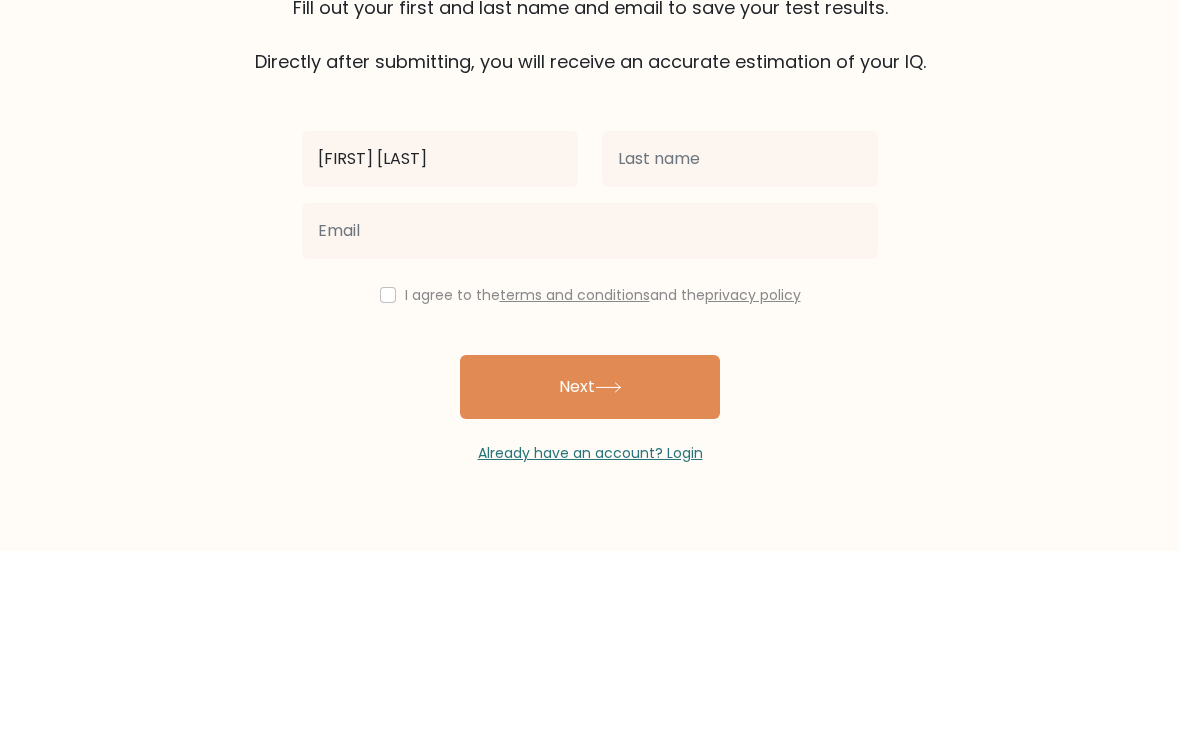 type on "Hannah Rose" 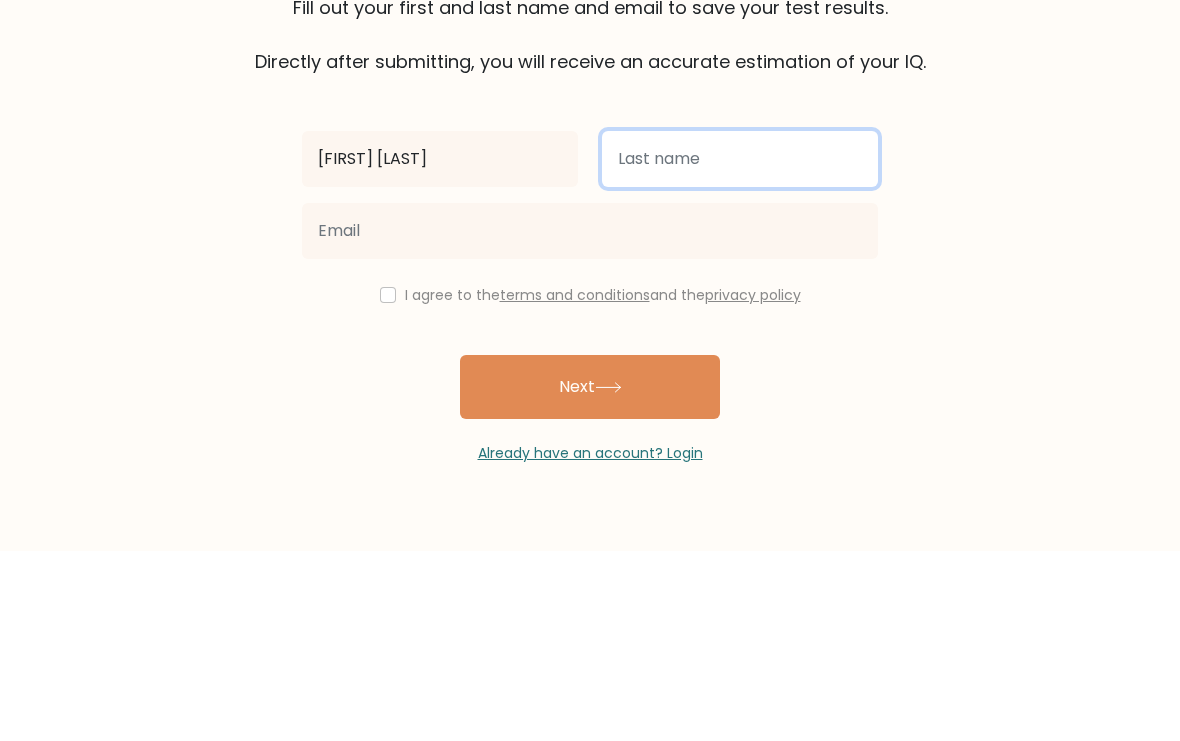 click at bounding box center [740, 349] 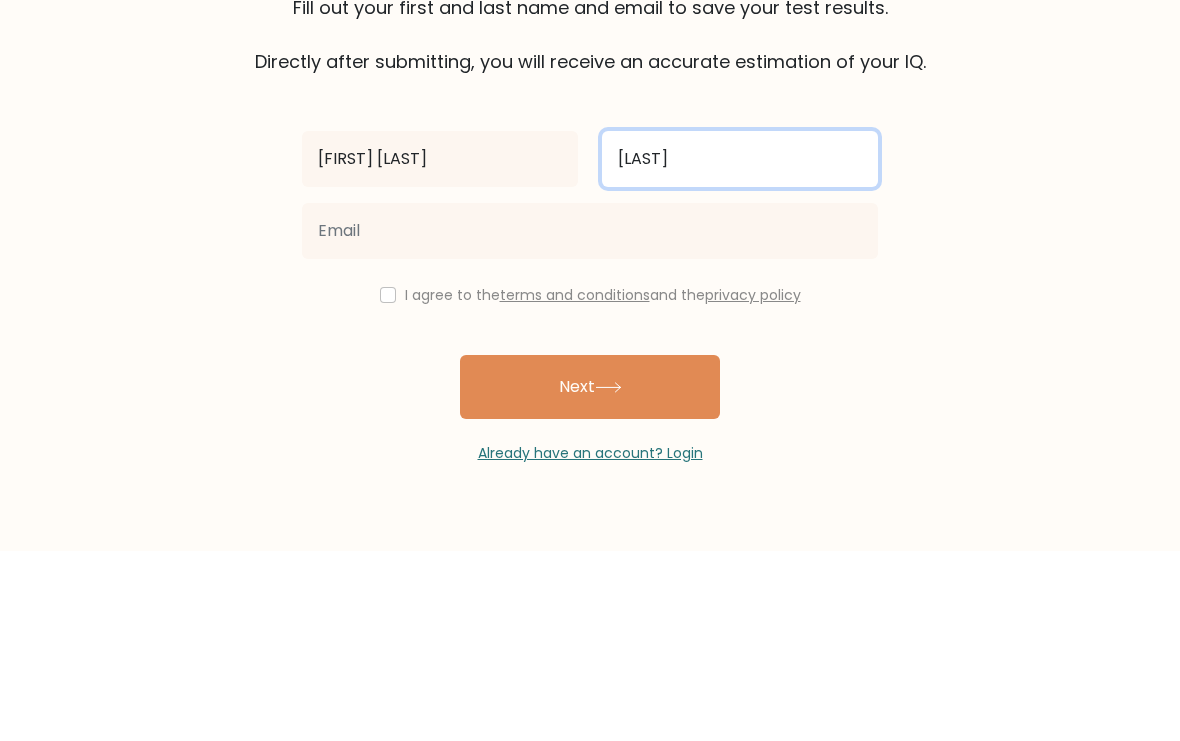 type on "Villarosa" 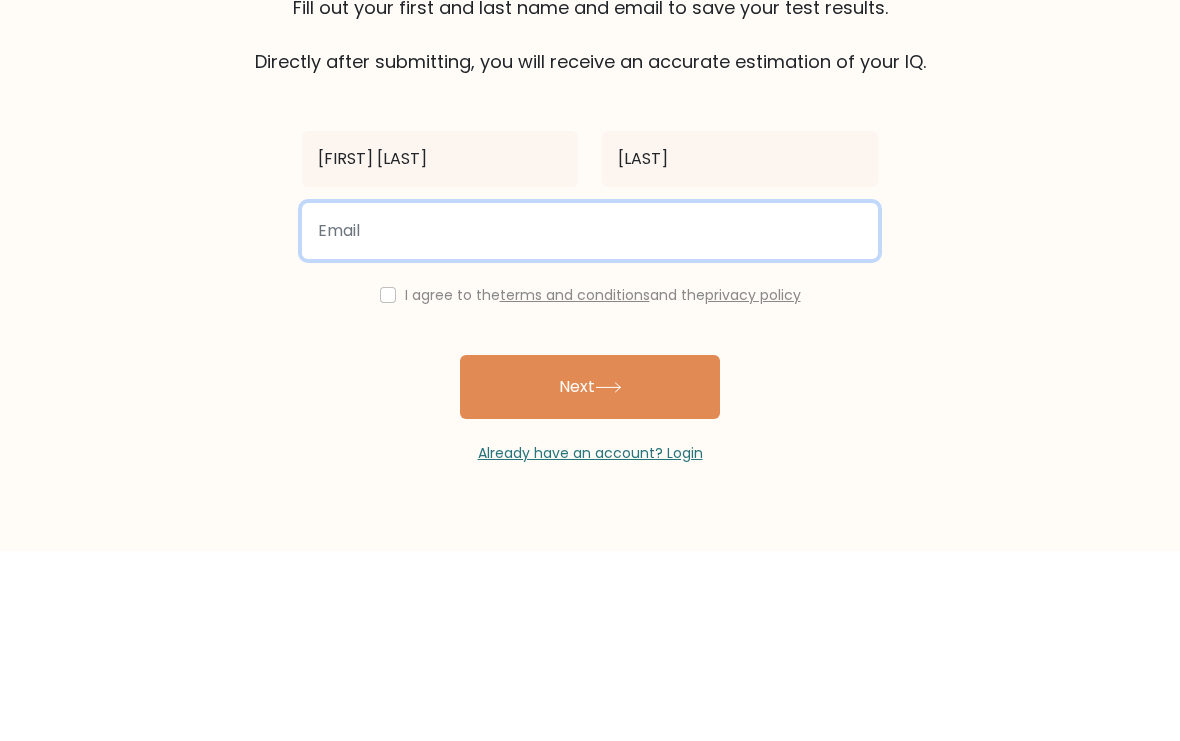 click at bounding box center [590, 421] 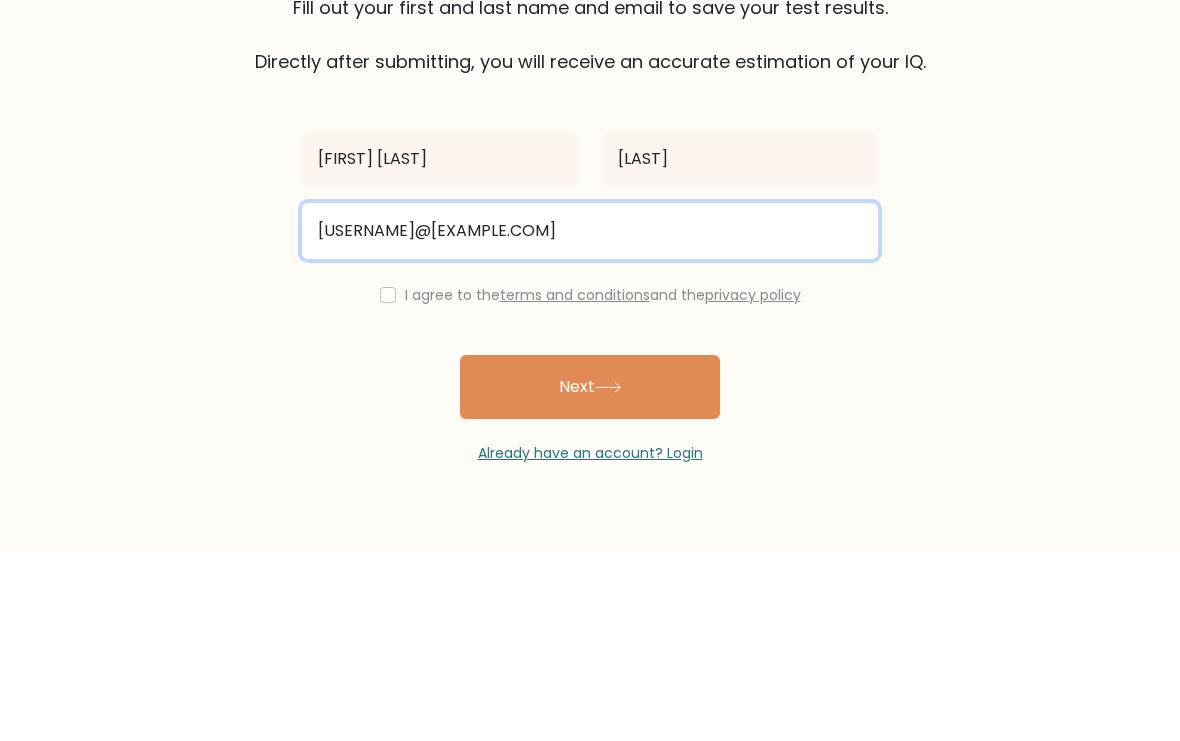 type on "villarosahannaah@gmail.com" 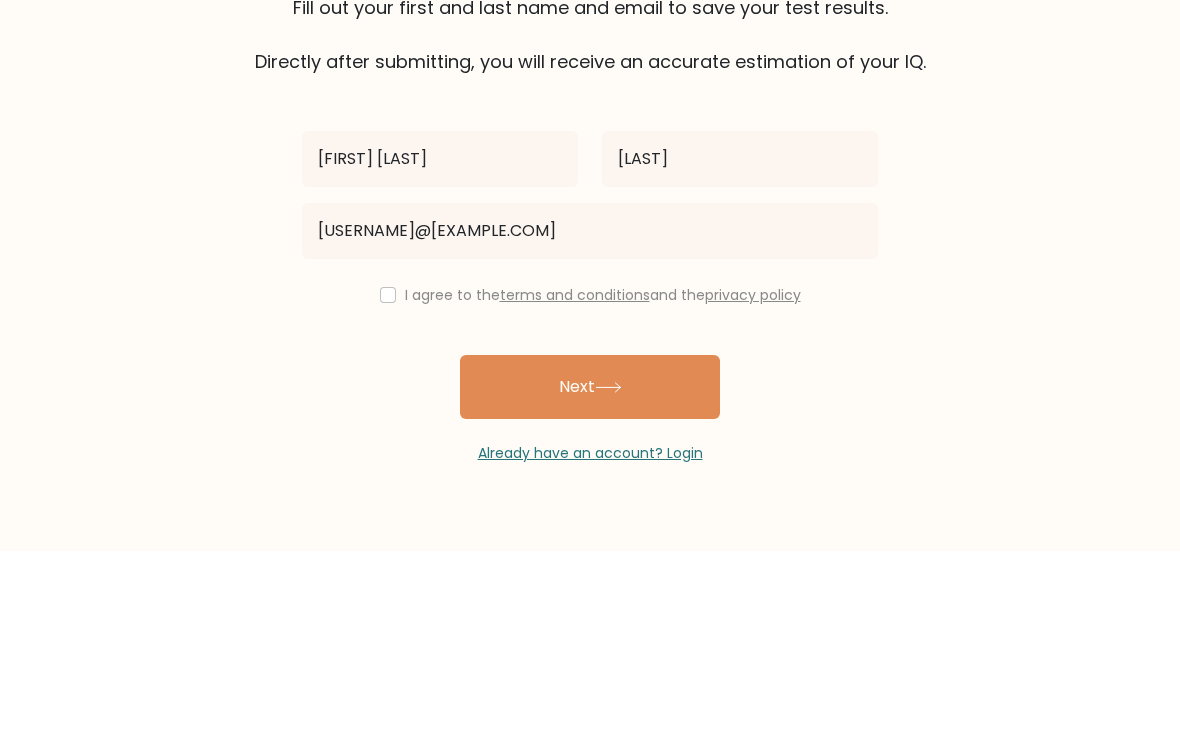 click on "I agree to the  terms and conditions  and the  privacy policy" at bounding box center (590, 485) 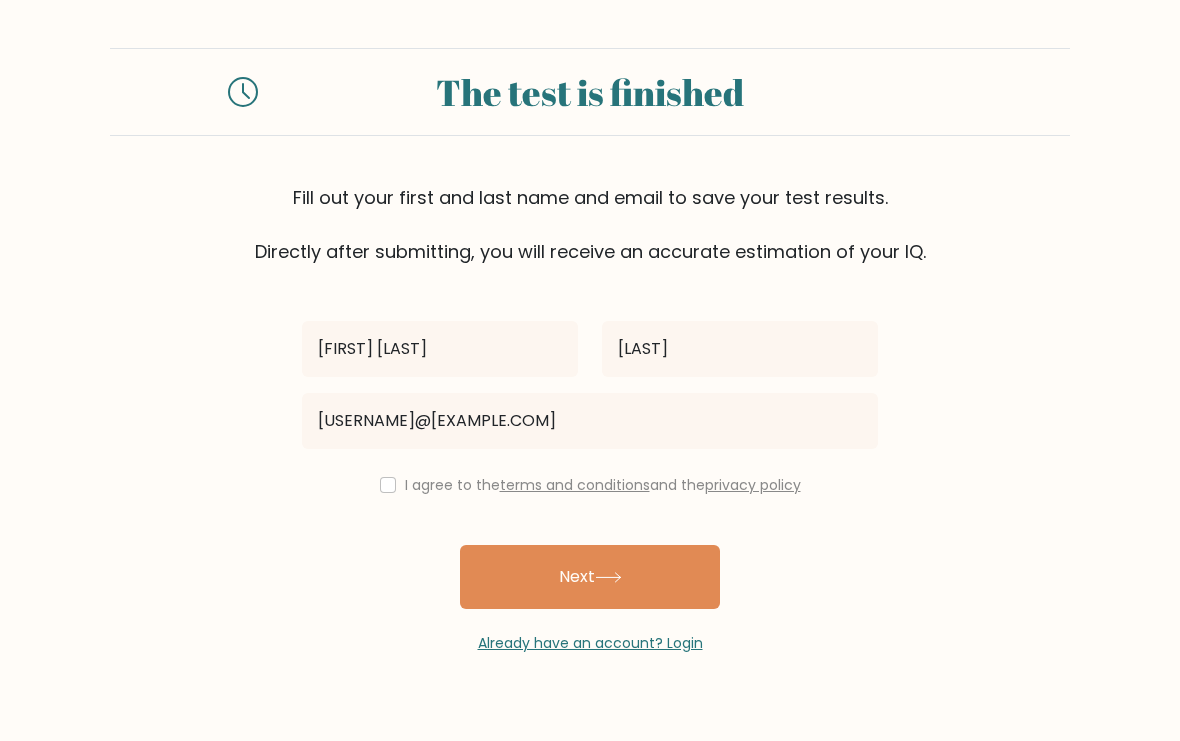 click at bounding box center (388, 485) 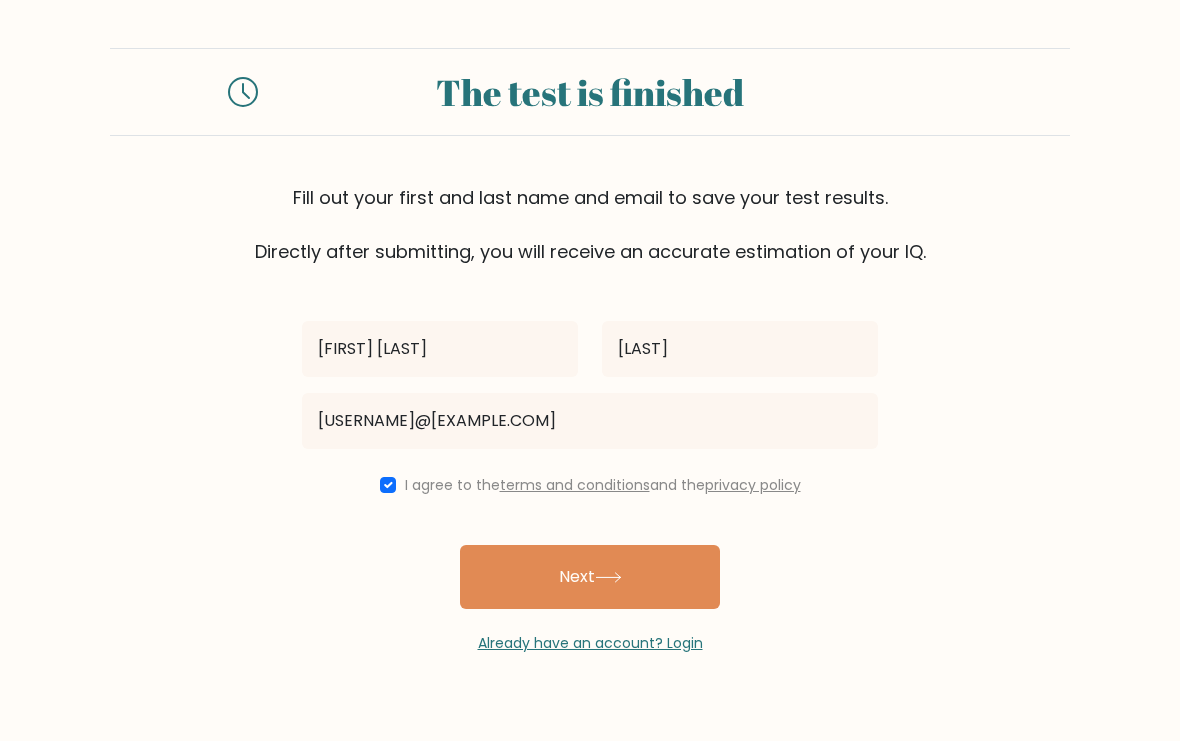 click on "Next" at bounding box center (590, 577) 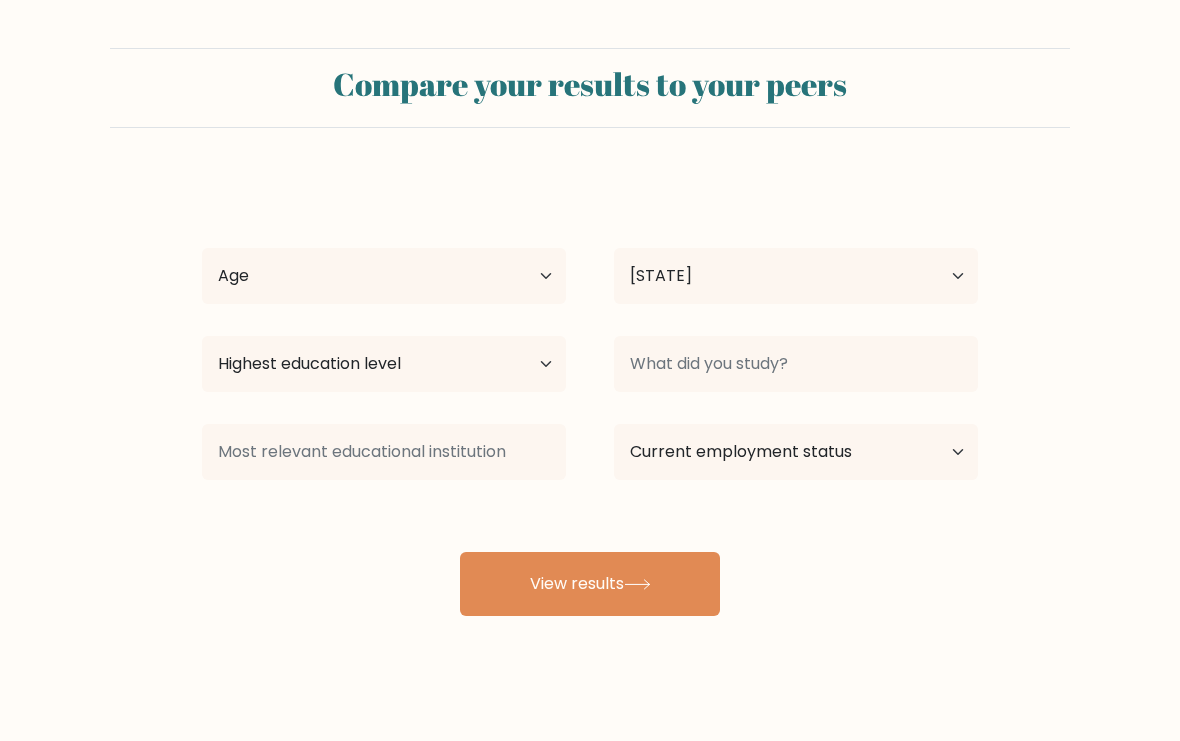scroll, scrollTop: 0, scrollLeft: 0, axis: both 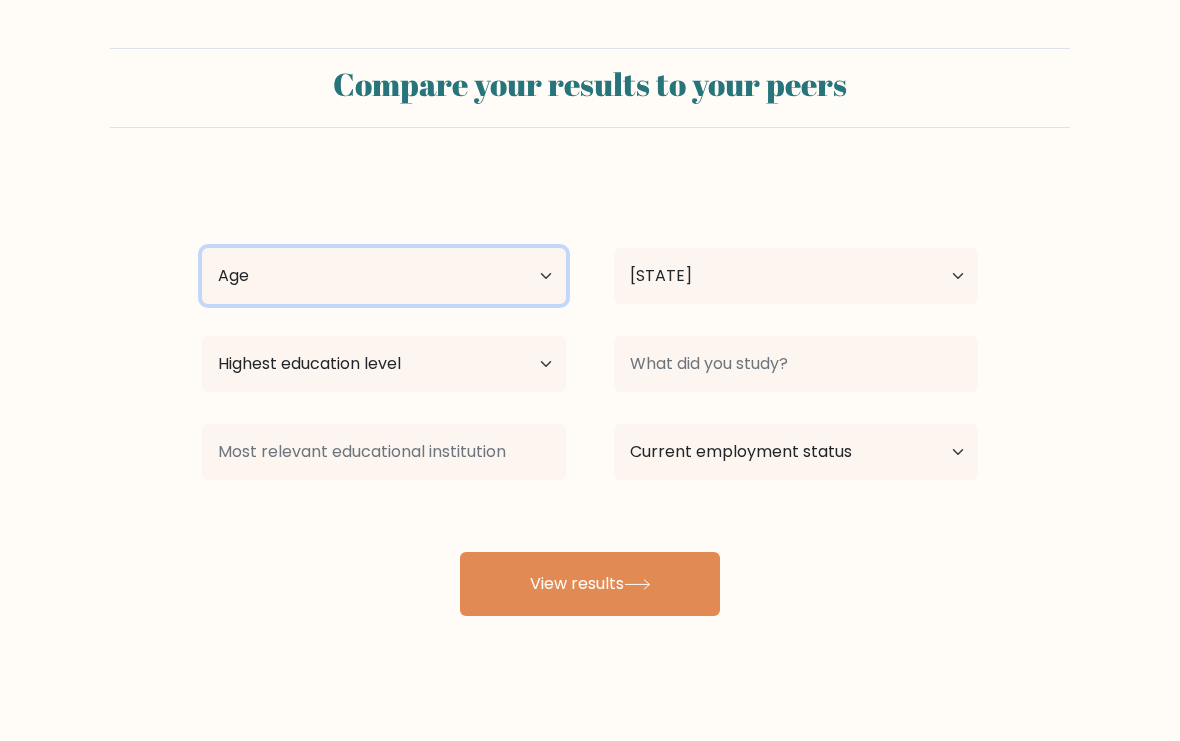 click on "Age
Under 18 years old
18-24 years old
25-34 years old
35-44 years old
45-54 years old
55-64 years old
65 years old and above" at bounding box center [384, 276] 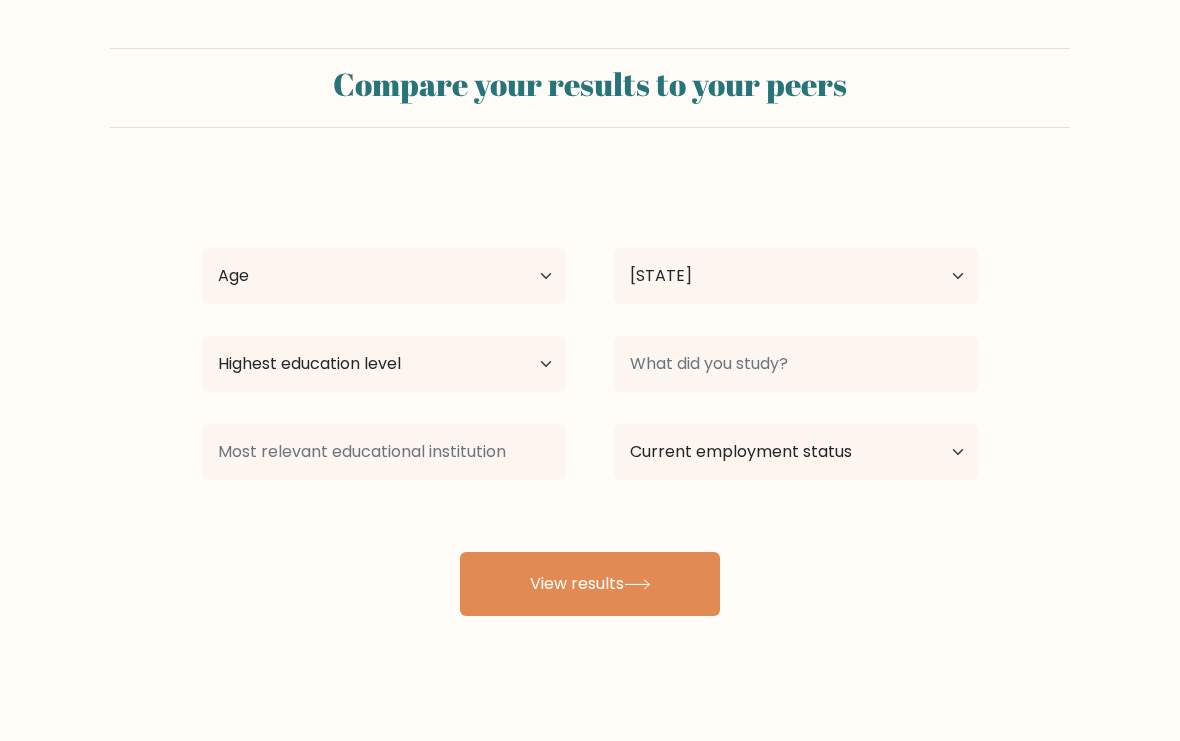 click on "View results" at bounding box center (590, 584) 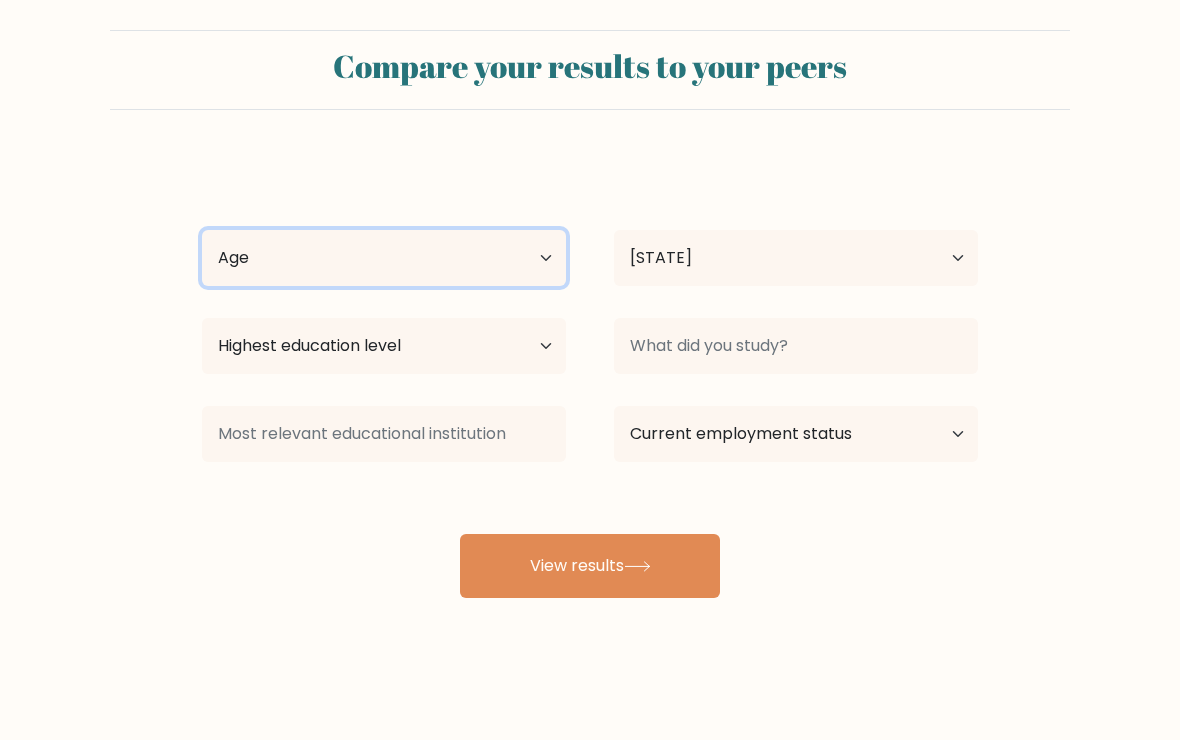 scroll, scrollTop: 36, scrollLeft: 0, axis: vertical 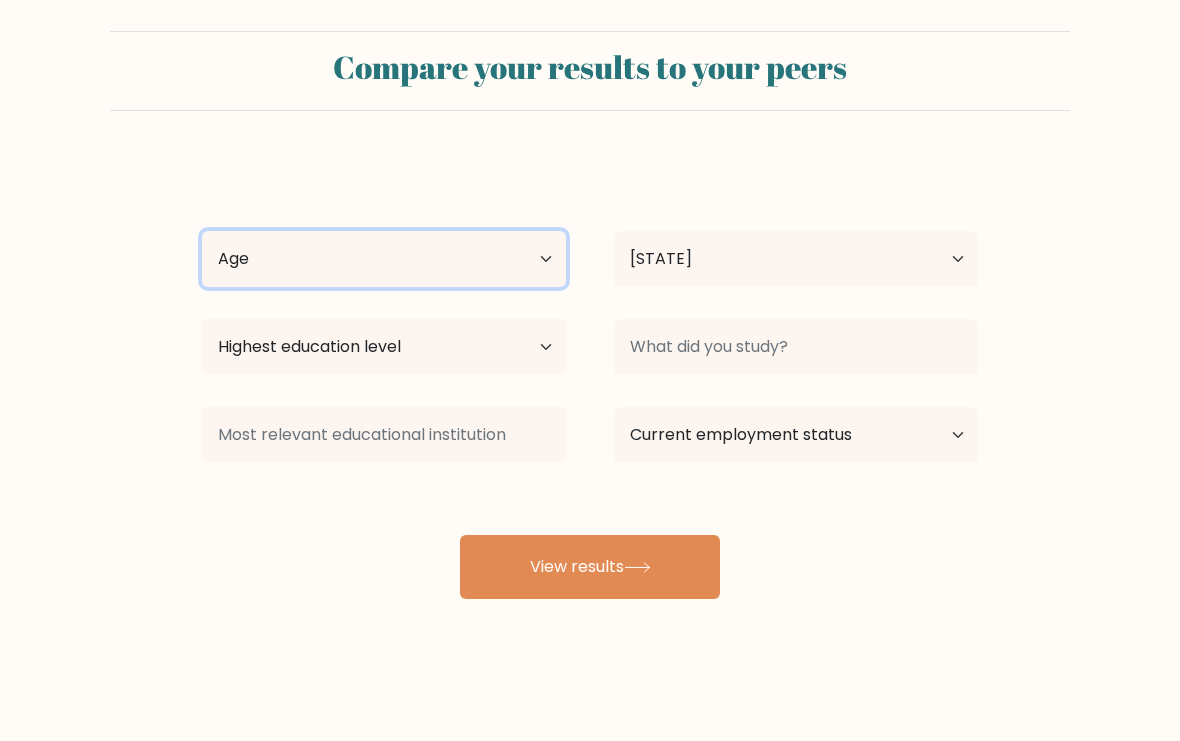 click on "Age
Under 18 years old
18-24 years old
25-34 years old
35-44 years old
45-54 years old
55-64 years old
65 years old and above" at bounding box center [384, 259] 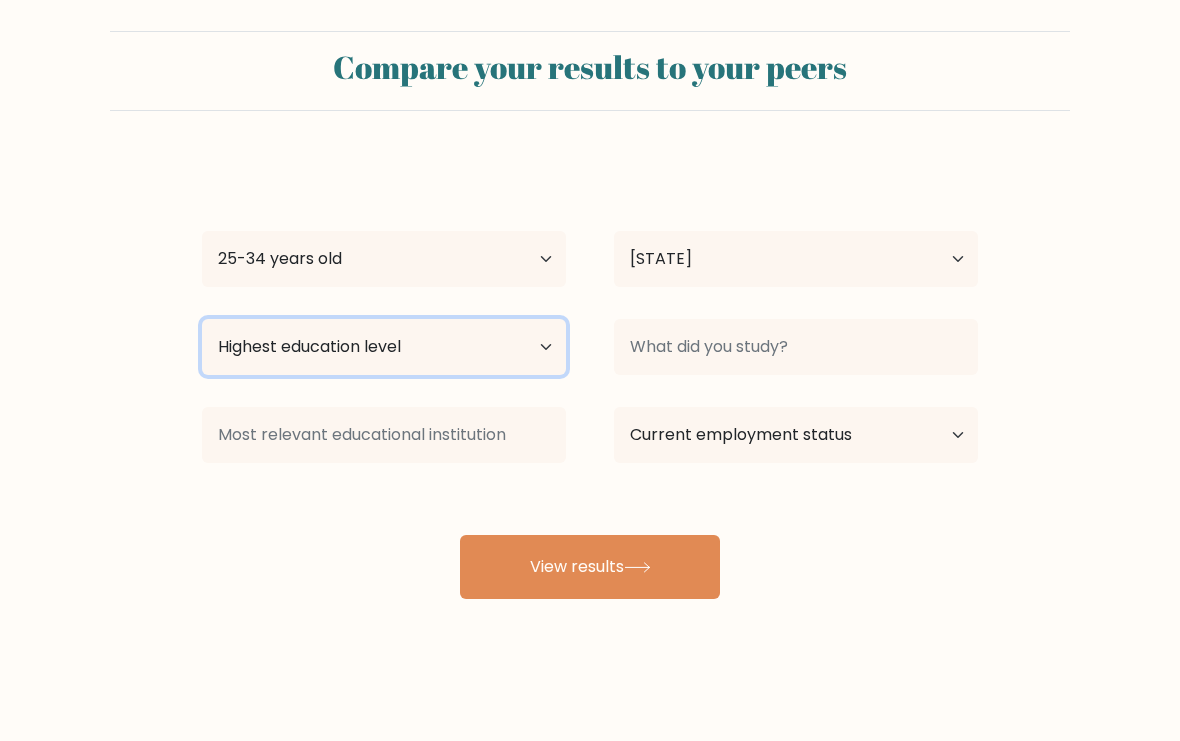 click on "Highest education level
No schooling
Primary
Lower Secondary
Upper Secondary
Occupation Specific
Bachelor's degree
Master's degree
Doctoral degree" at bounding box center [384, 347] 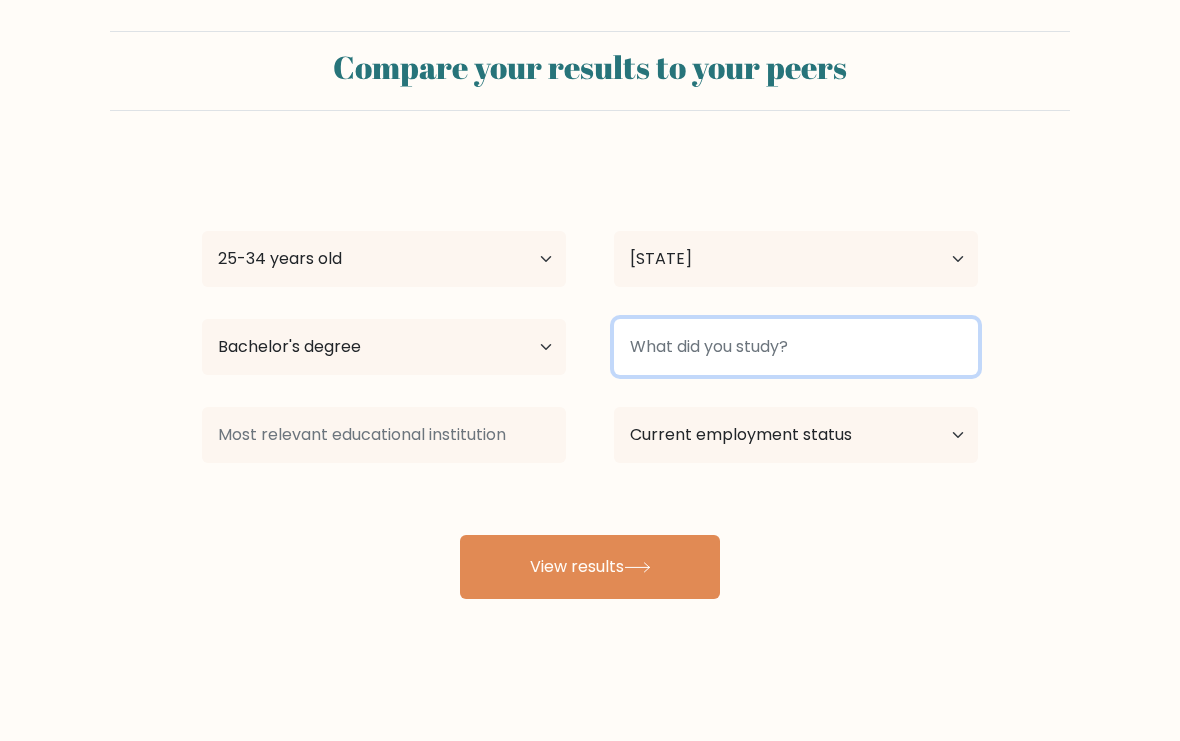click at bounding box center [796, 347] 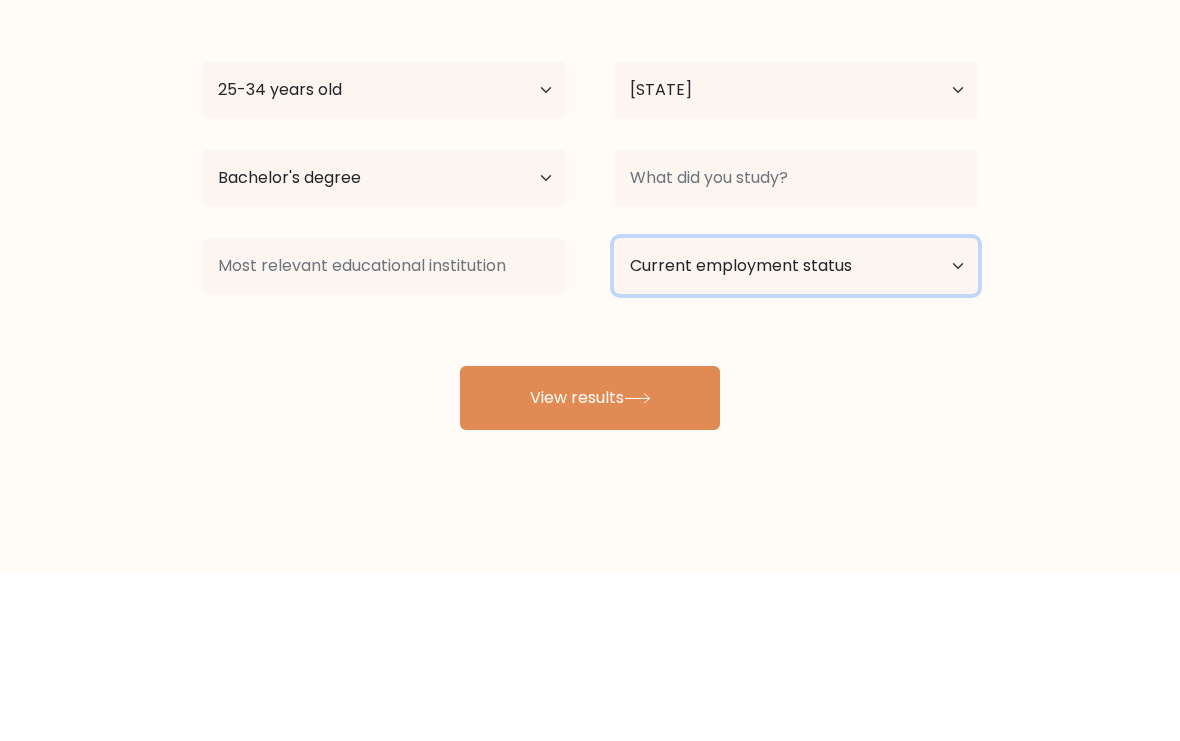 click on "Current employment status
Employed
Student
Retired
Other / prefer not to answer" at bounding box center [796, 435] 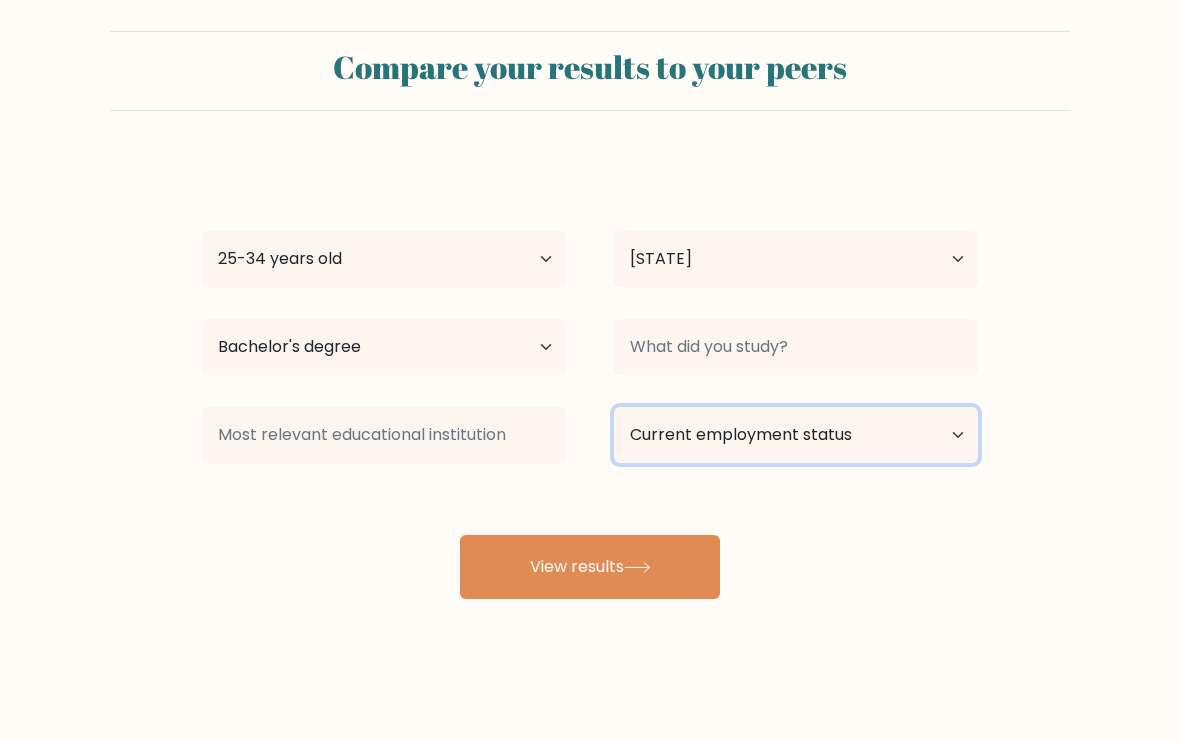 select on "employed" 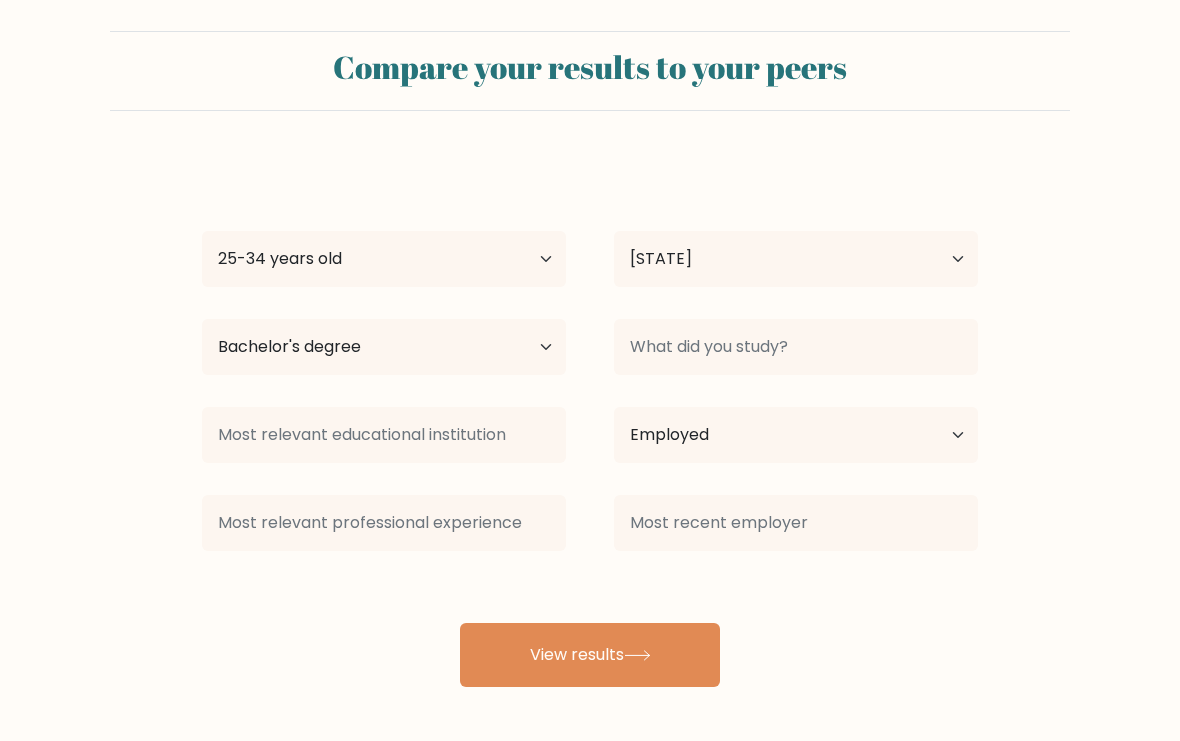 click on "[STATE]" at bounding box center (590, 423) 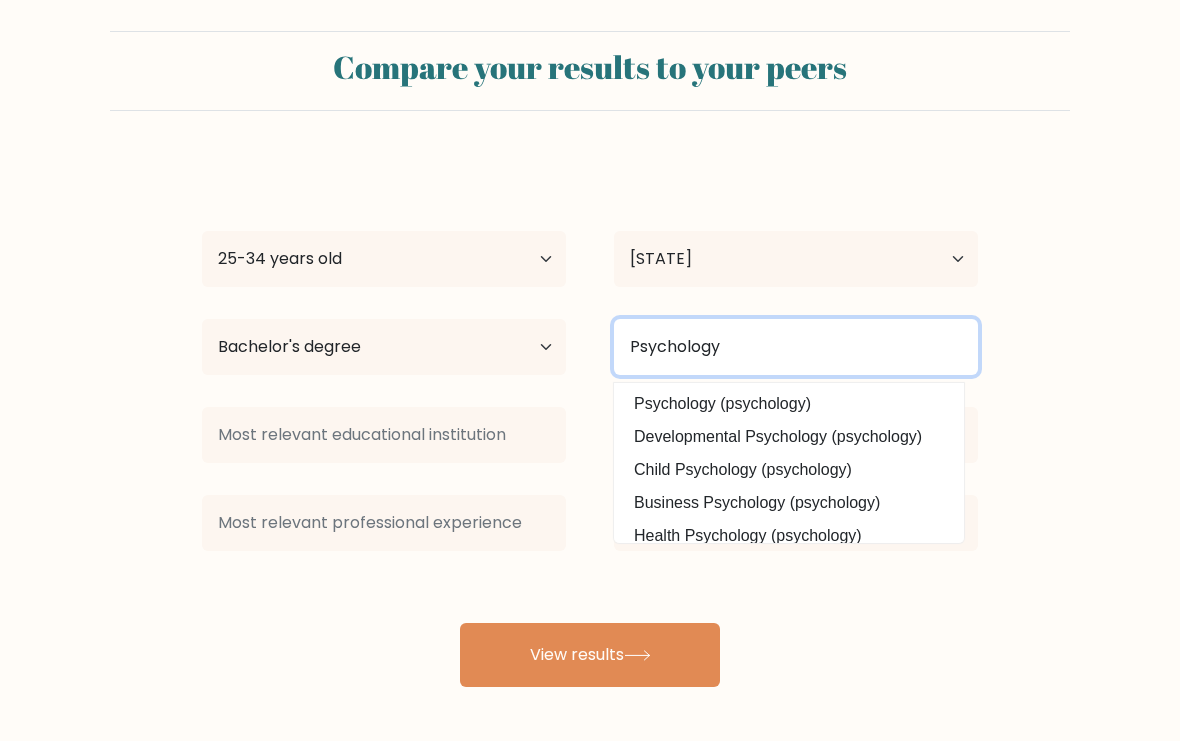 type on "Psychology" 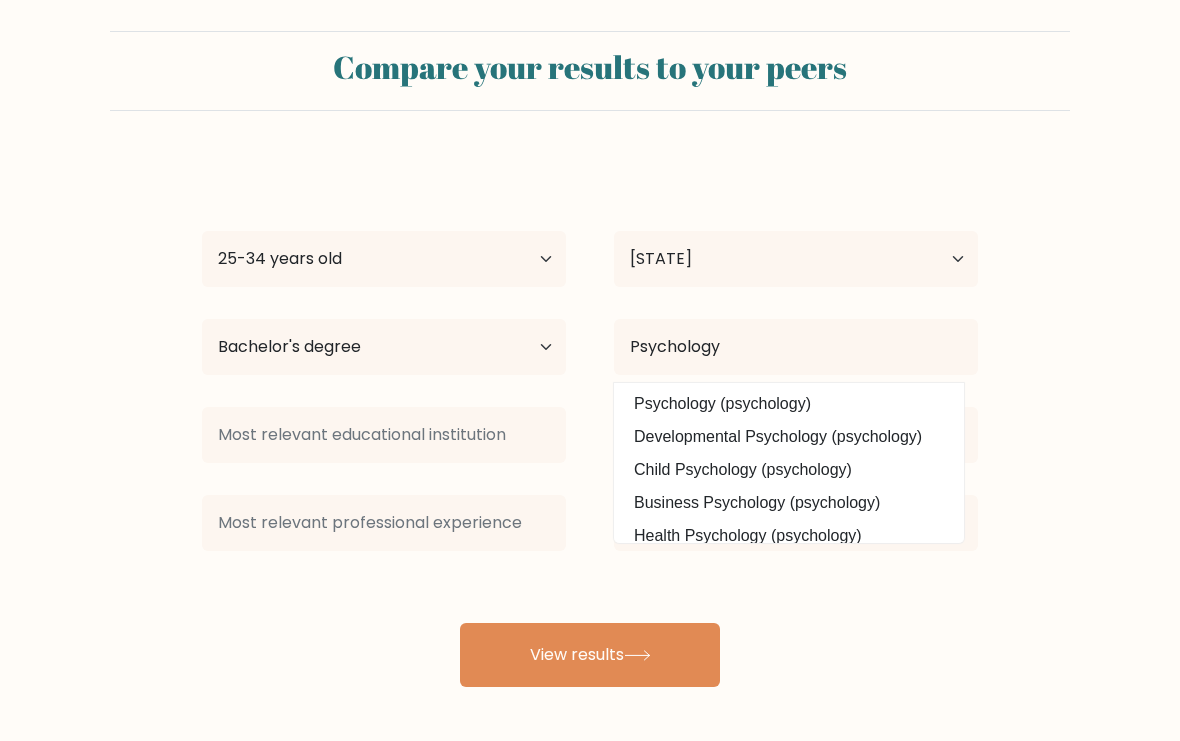 click on "View results" at bounding box center [590, 655] 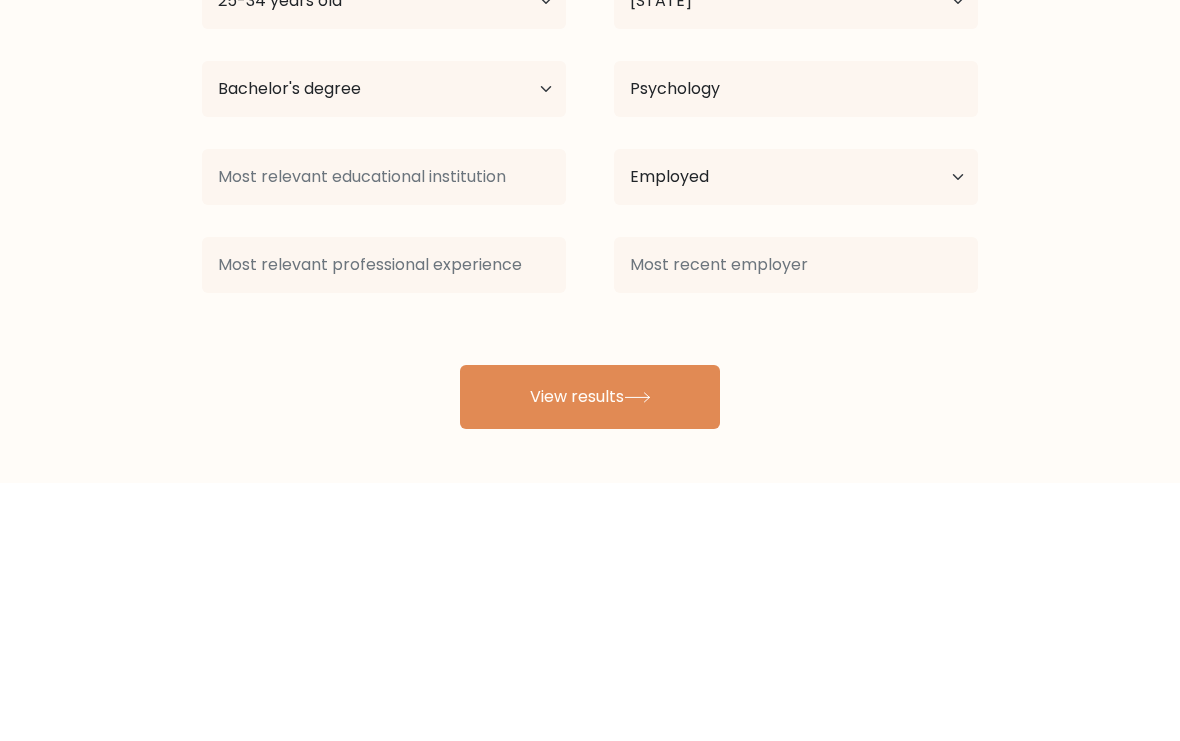 click on "[STATE]" at bounding box center (590, 359) 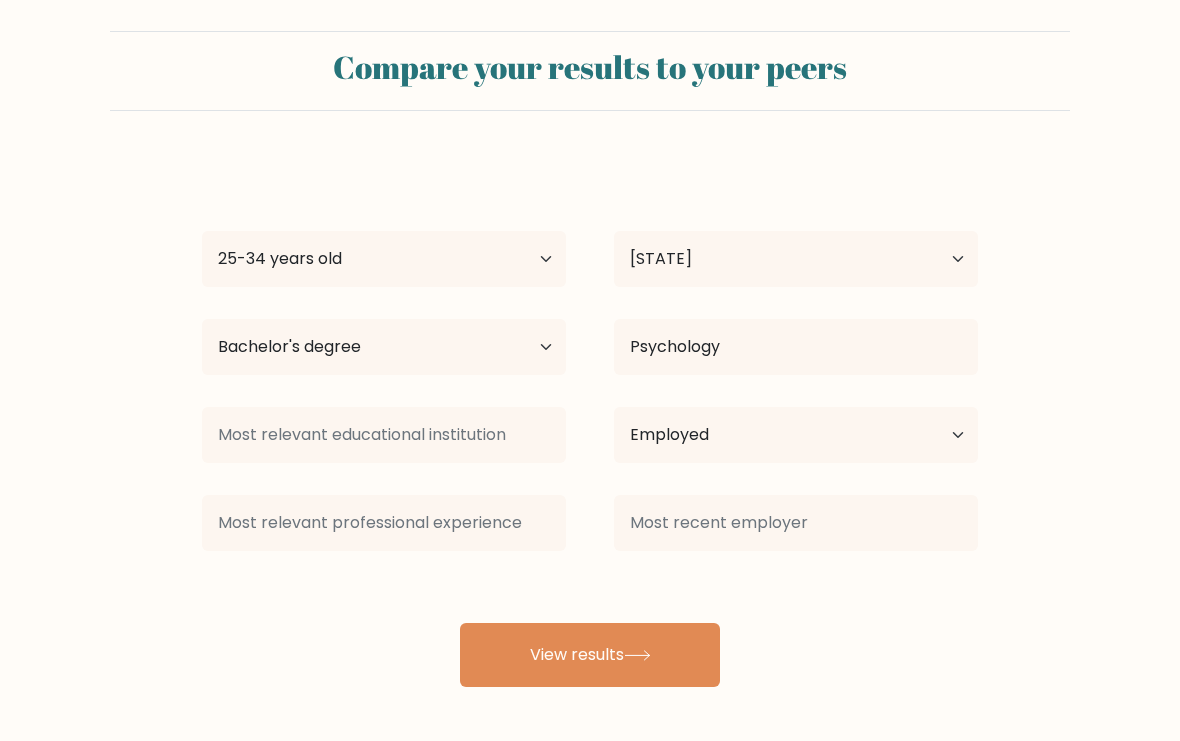 scroll, scrollTop: 0, scrollLeft: 0, axis: both 